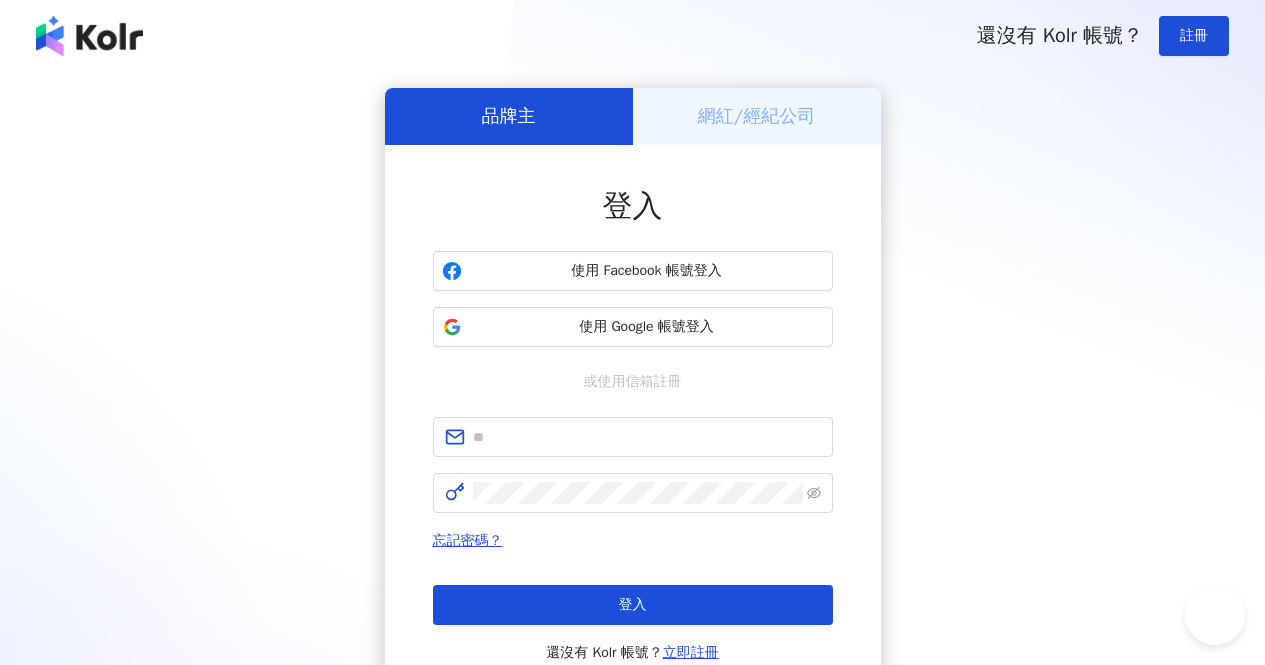 scroll, scrollTop: 0, scrollLeft: 0, axis: both 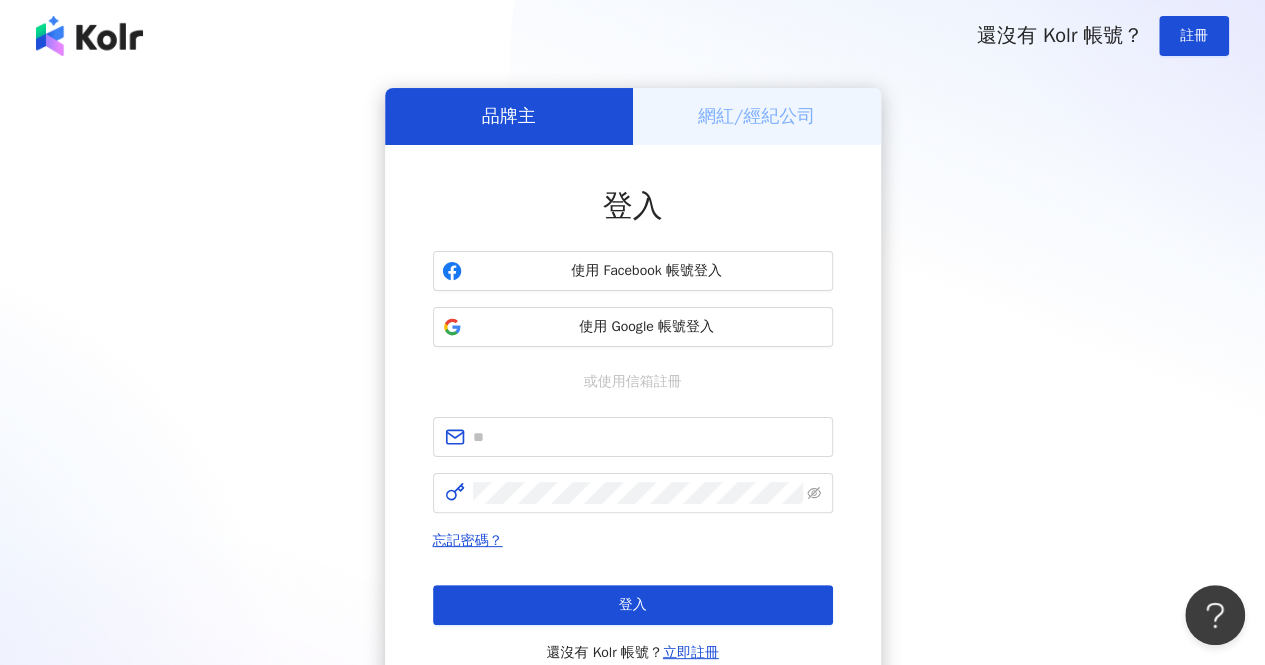click on "品牌主 網紅/經紀公司 登入 使用 Facebook 帳號登入 使用 Google 帳號登入 或使用信箱註冊 忘記密碼？ 登入 還沒有 Kolr 帳號？ 立即註冊" at bounding box center (632, 396) 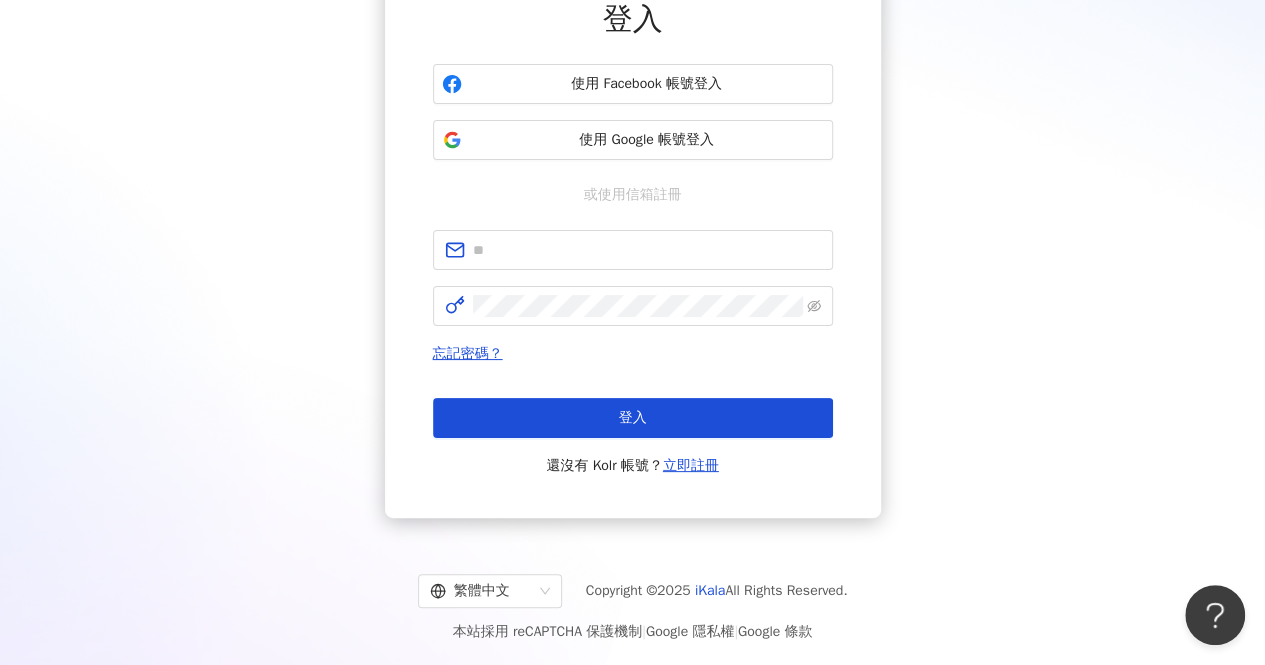 scroll, scrollTop: 188, scrollLeft: 0, axis: vertical 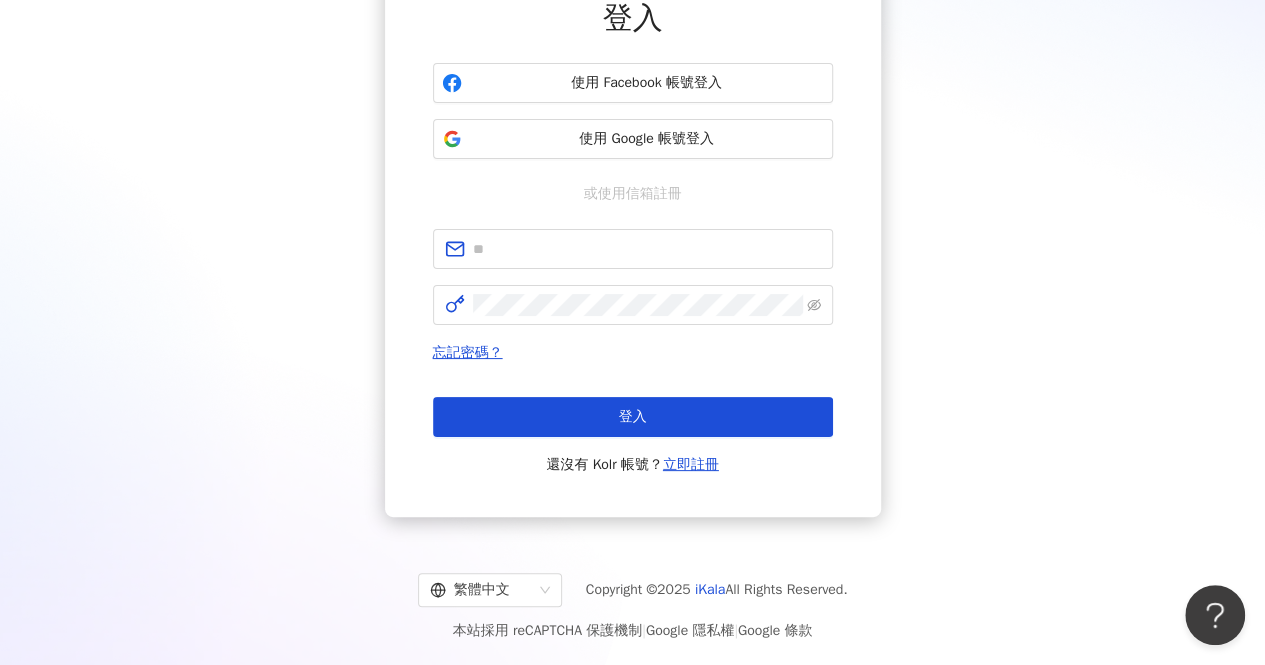 click on "品牌主 網紅/經紀公司 登入 使用 Facebook 帳號登入 使用 Google 帳號登入 或使用信箱註冊 忘記密碼？ 登入 還沒有 Kolr 帳號？ 立即註冊" at bounding box center (632, 208) 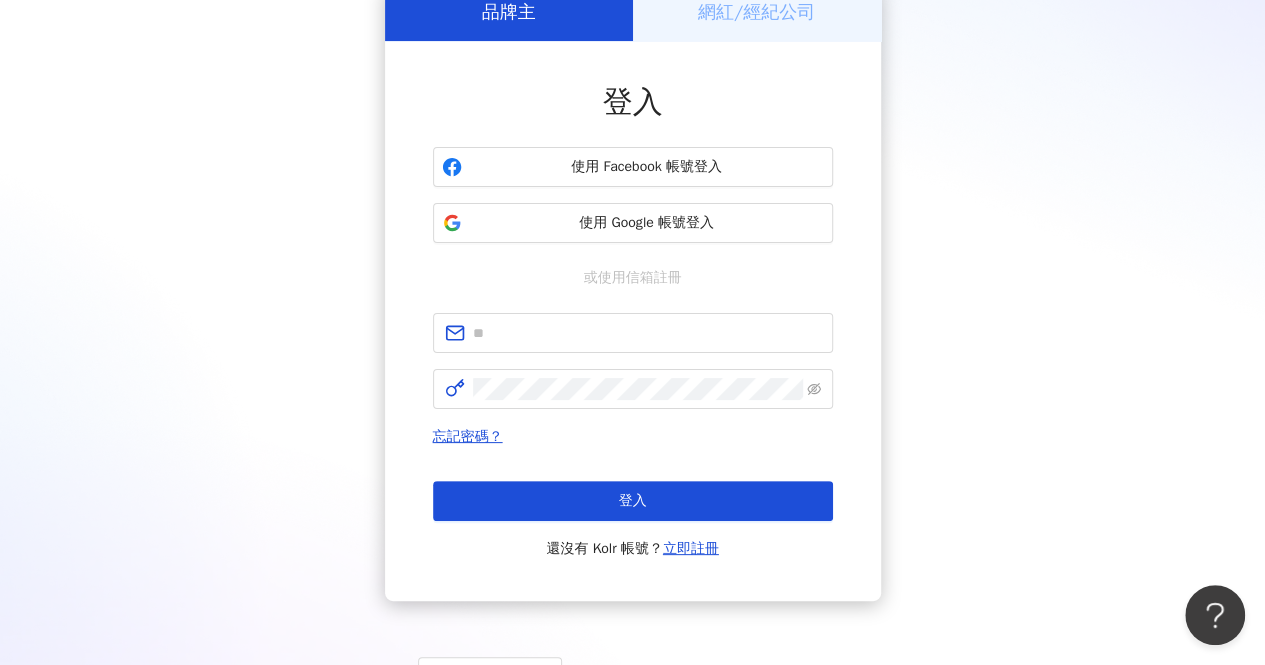 scroll, scrollTop: 0, scrollLeft: 0, axis: both 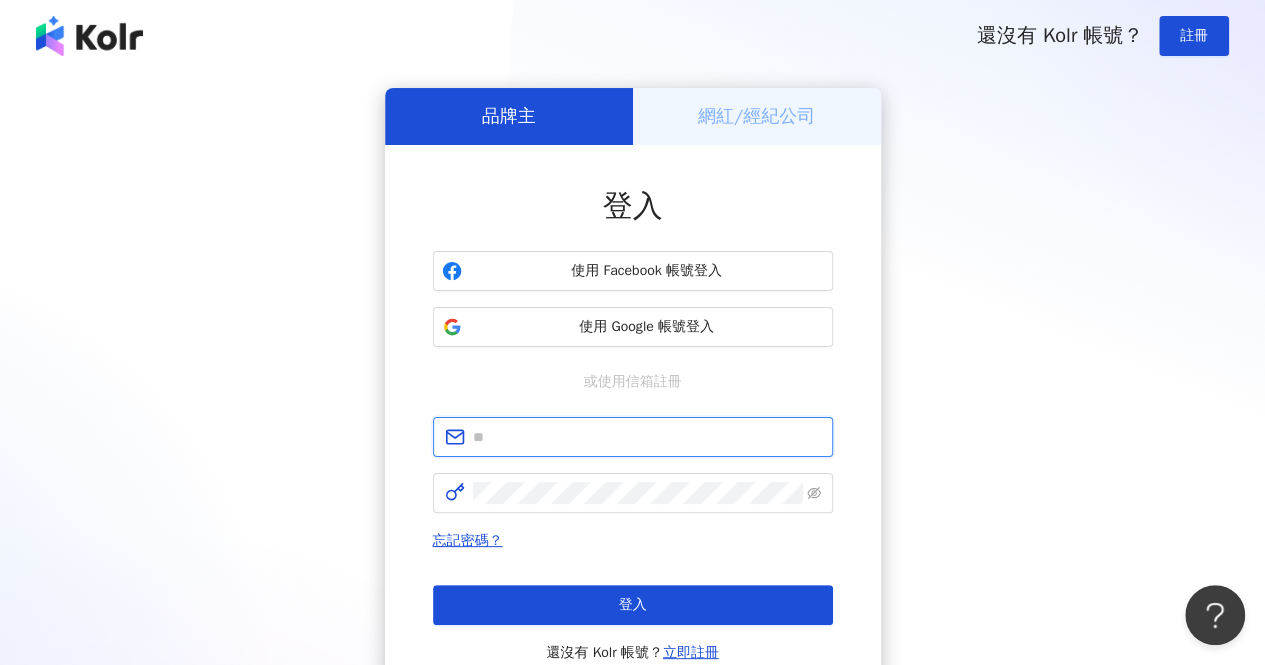 click at bounding box center (647, 437) 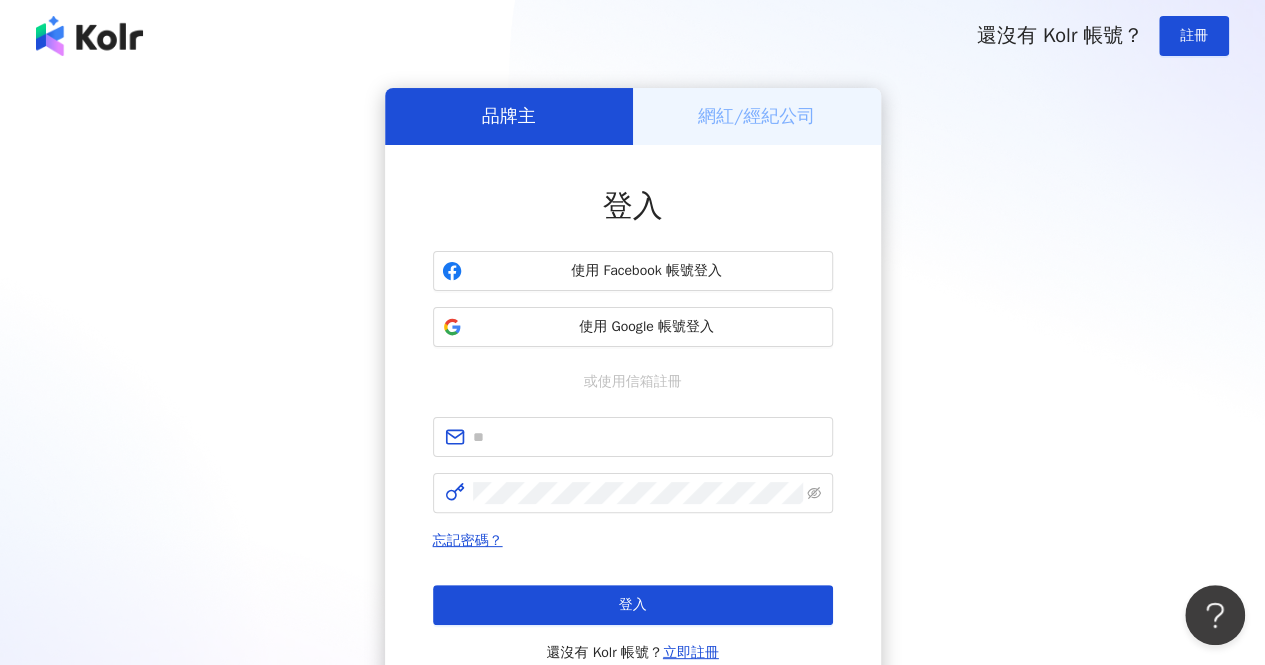 click on "品牌主 網紅/經紀公司 登入 使用 Facebook 帳號登入 使用 Google 帳號登入 或使用信箱註冊 忘記密碼？ 登入 還沒有 Kolr 帳號？ 立即註冊" at bounding box center (632, 396) 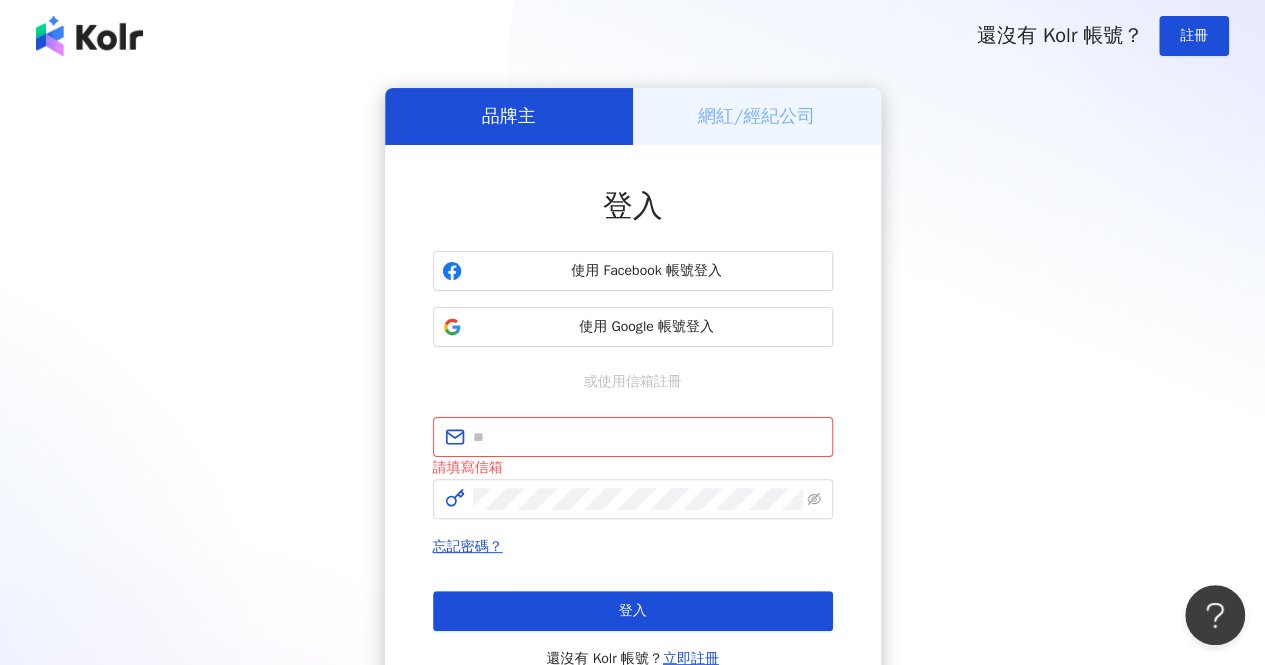 click on "品牌主 網紅/經紀公司 登入 使用 Facebook 帳號登入 使用 Google 帳號登入 或使用信箱註冊 請填寫信箱 忘記密碼？ 登入 還沒有 Kolr 帳號？ 立即註冊" at bounding box center [632, 399] 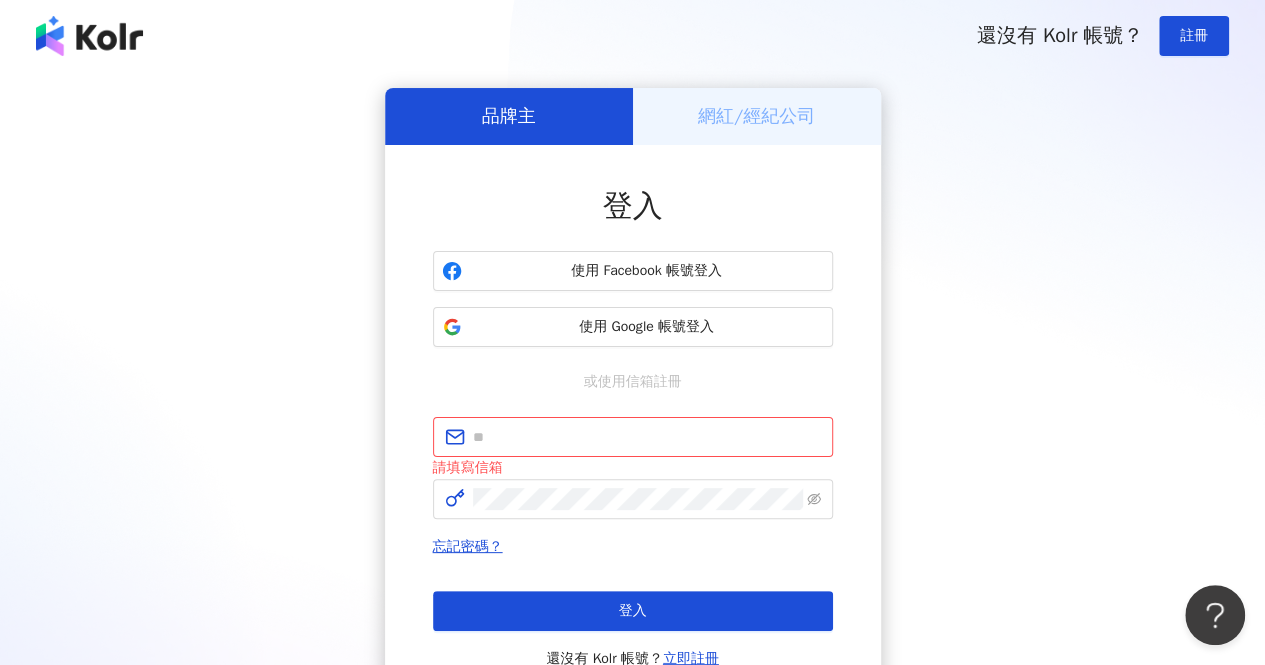 click on "品牌主 網紅/經紀公司 登入 使用 Facebook 帳號登入 使用 Google 帳號登入 或使用信箱註冊 請填寫信箱 忘記密碼？ 登入 還沒有 Kolr 帳號？ 立即註冊" at bounding box center (632, 399) 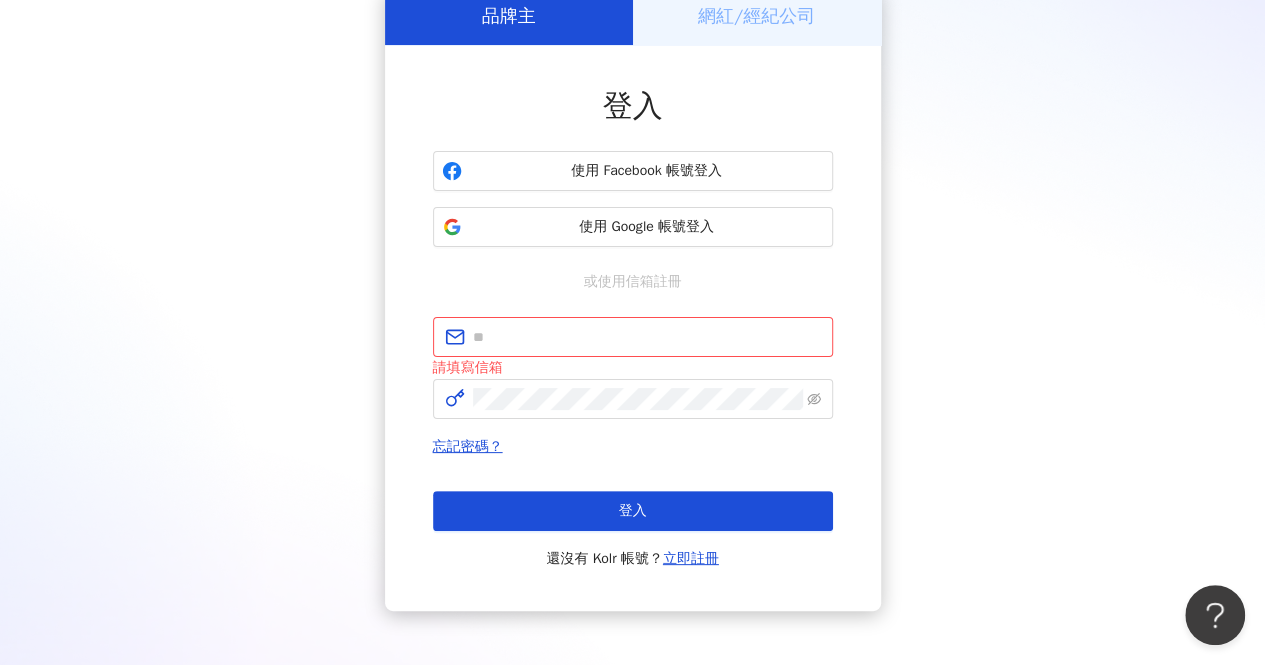 click on "品牌主 網紅/經紀公司 登入 使用 Facebook 帳號登入 使用 Google 帳號登入 或使用信箱註冊 請填寫信箱 忘記密碼？ 登入 還沒有 Kolr 帳號？ 立即註冊" at bounding box center [632, 299] 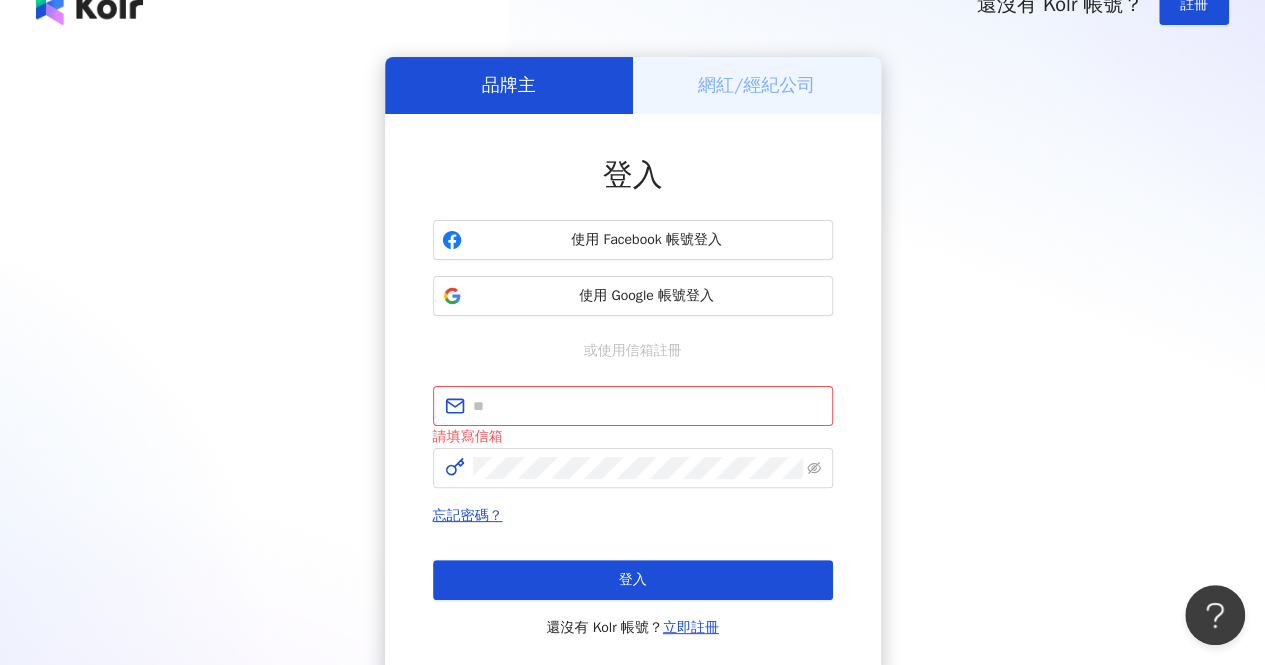 scroll, scrollTop: 0, scrollLeft: 0, axis: both 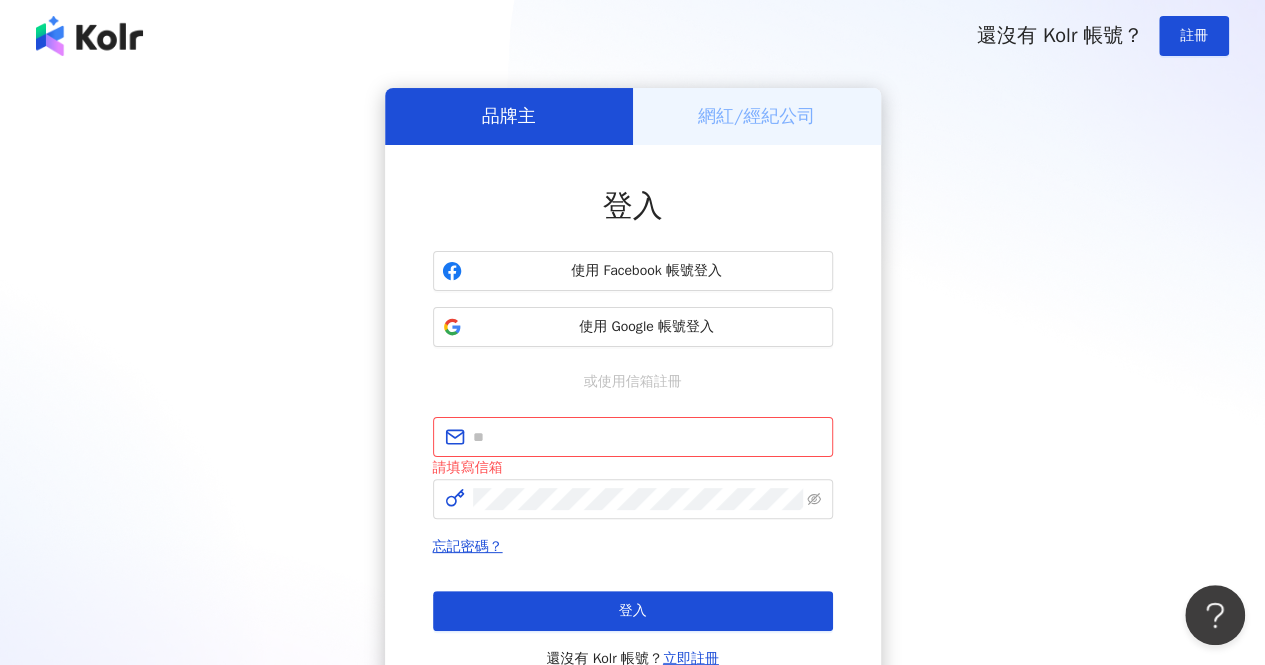 click on "網紅/經紀公司" at bounding box center [756, 116] 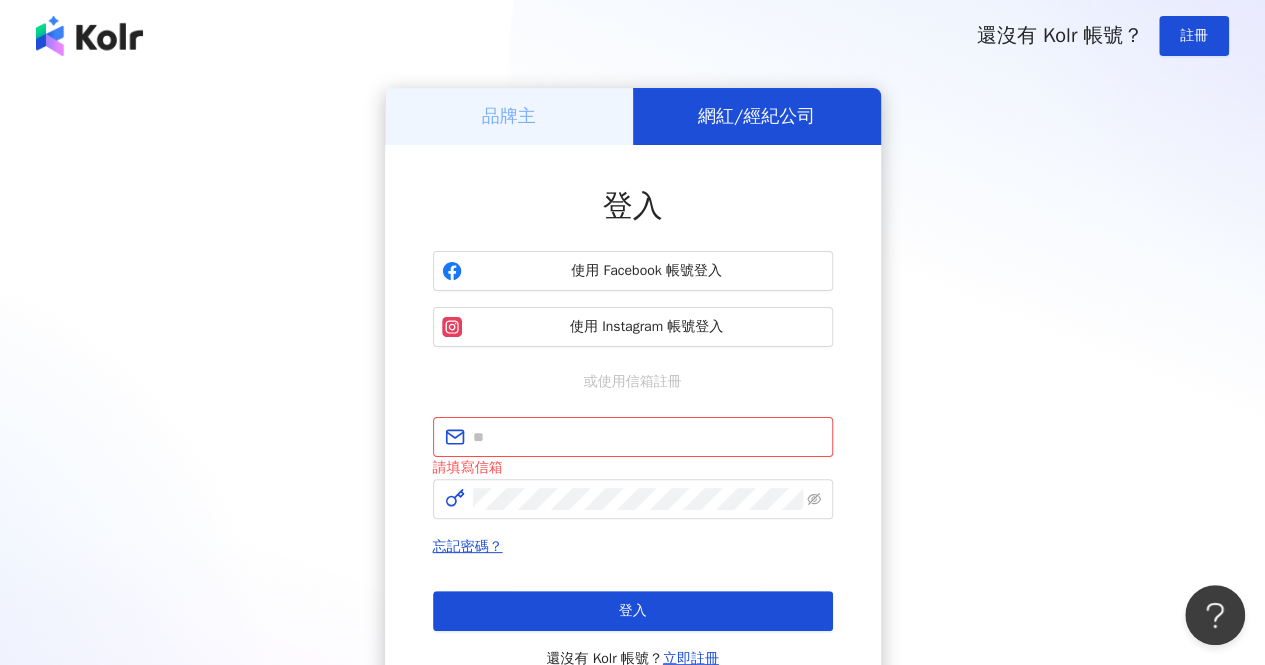 click on "品牌主" at bounding box center (509, 116) 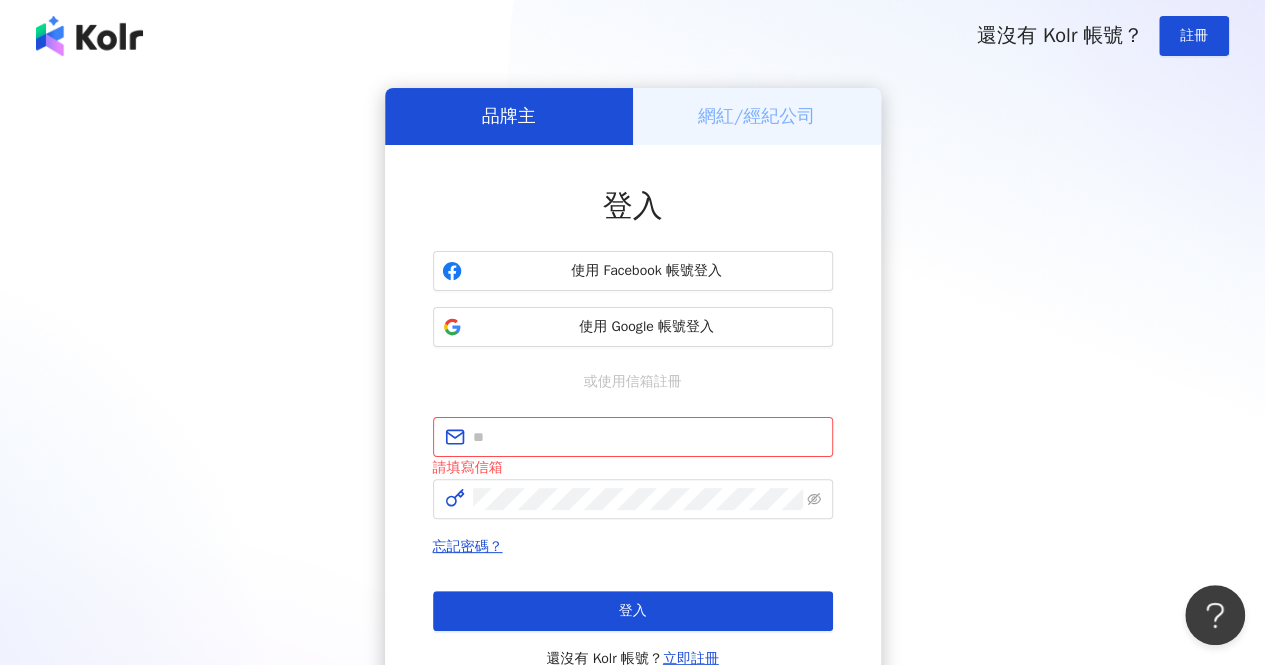 click on "品牌主 網紅/經紀公司 登入 使用 Facebook 帳號登入 使用 Google 帳號登入 或使用信箱註冊 請填寫信箱 忘記密碼？ 登入 還沒有 Kolr 帳號？ 立即註冊" at bounding box center [632, 399] 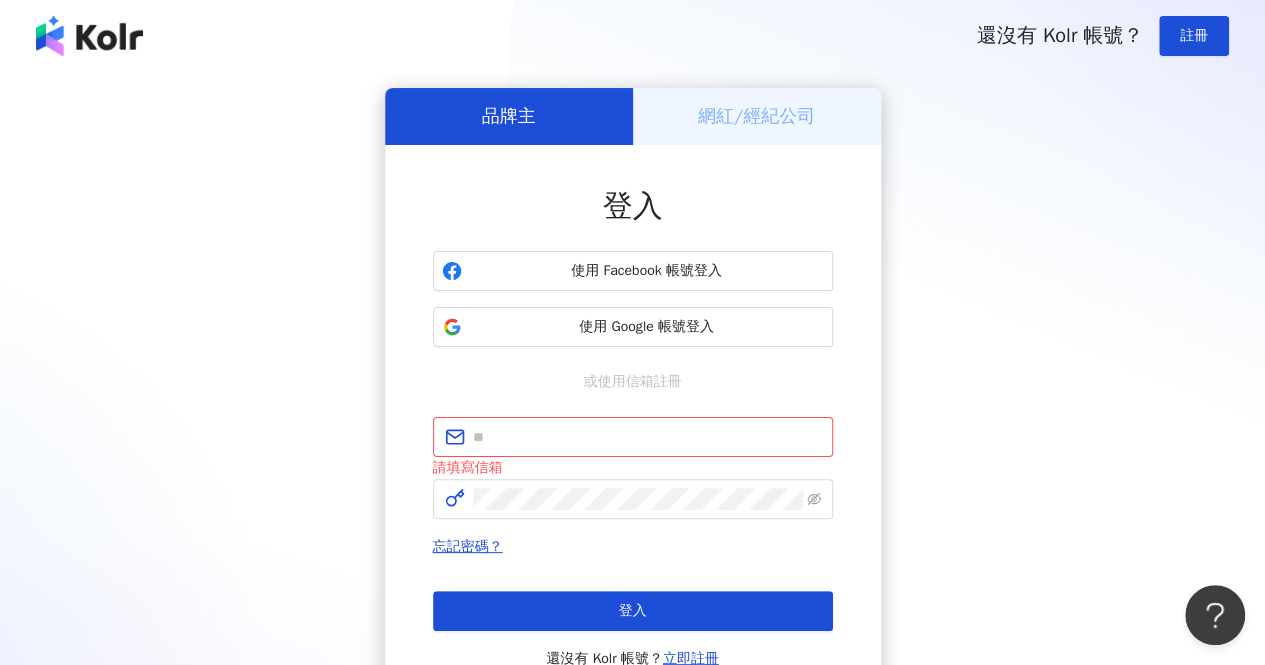 click on "品牌主 網紅/經紀公司 登入 使用 Facebook 帳號登入 使用 Google 帳號登入 或使用信箱註冊 請填寫信箱 忘記密碼？ 登入 還沒有 Kolr 帳號？ 立即註冊" at bounding box center (632, 399) 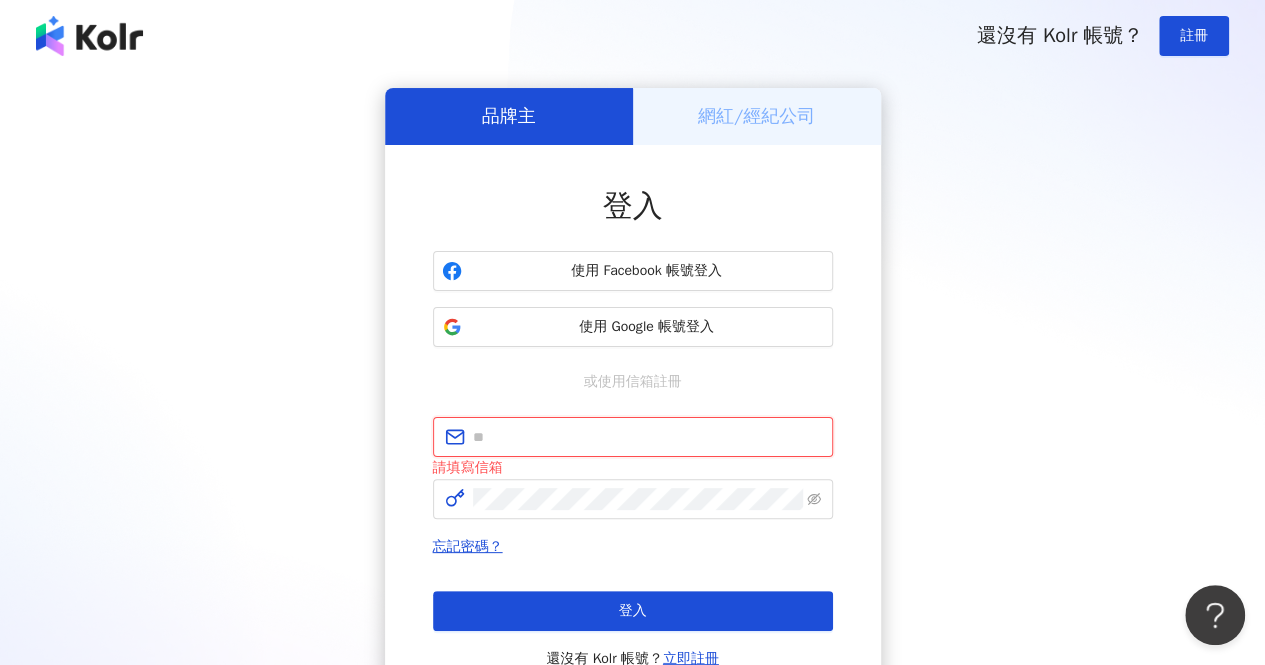 click at bounding box center [647, 437] 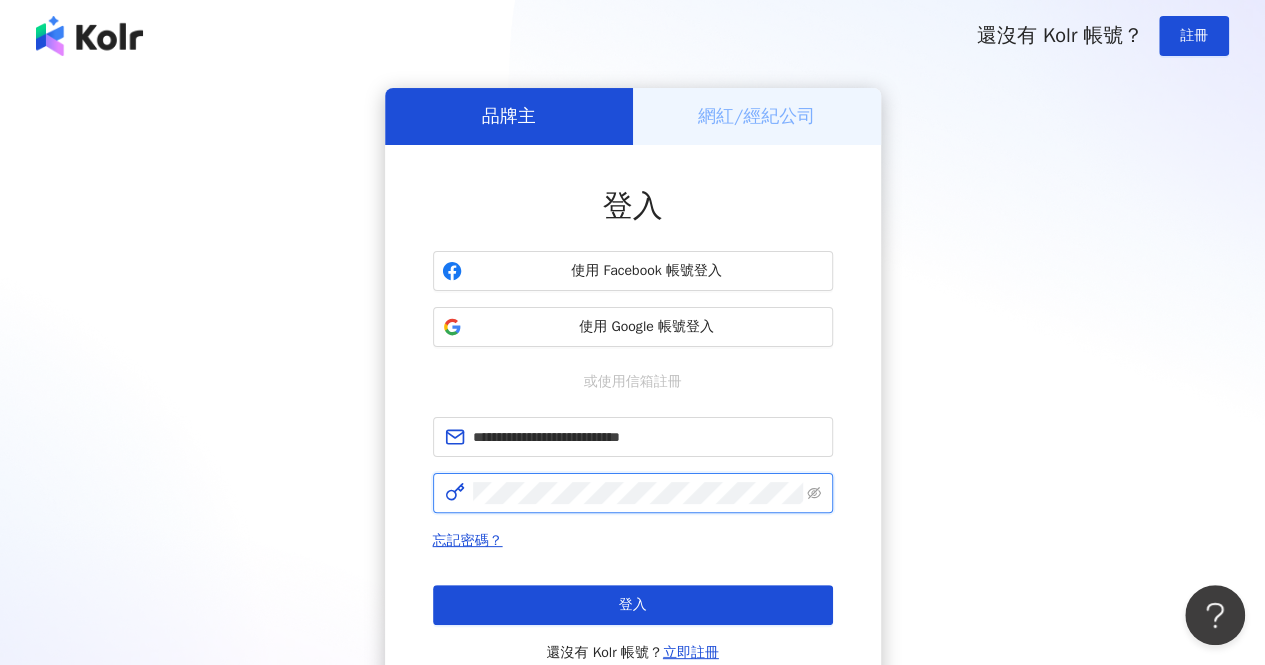click on "登入" at bounding box center [633, 605] 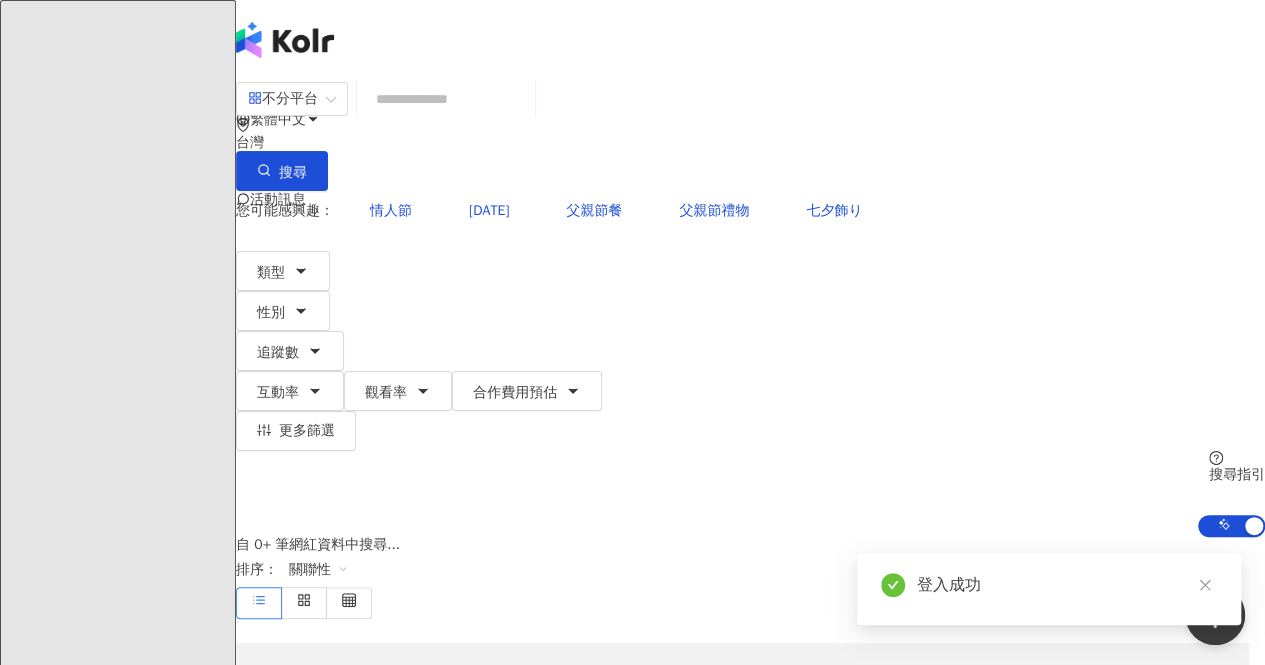 click on "自 0+ 筆網紅資料中搜尋... 排序： 關聯性" at bounding box center (750, 578) 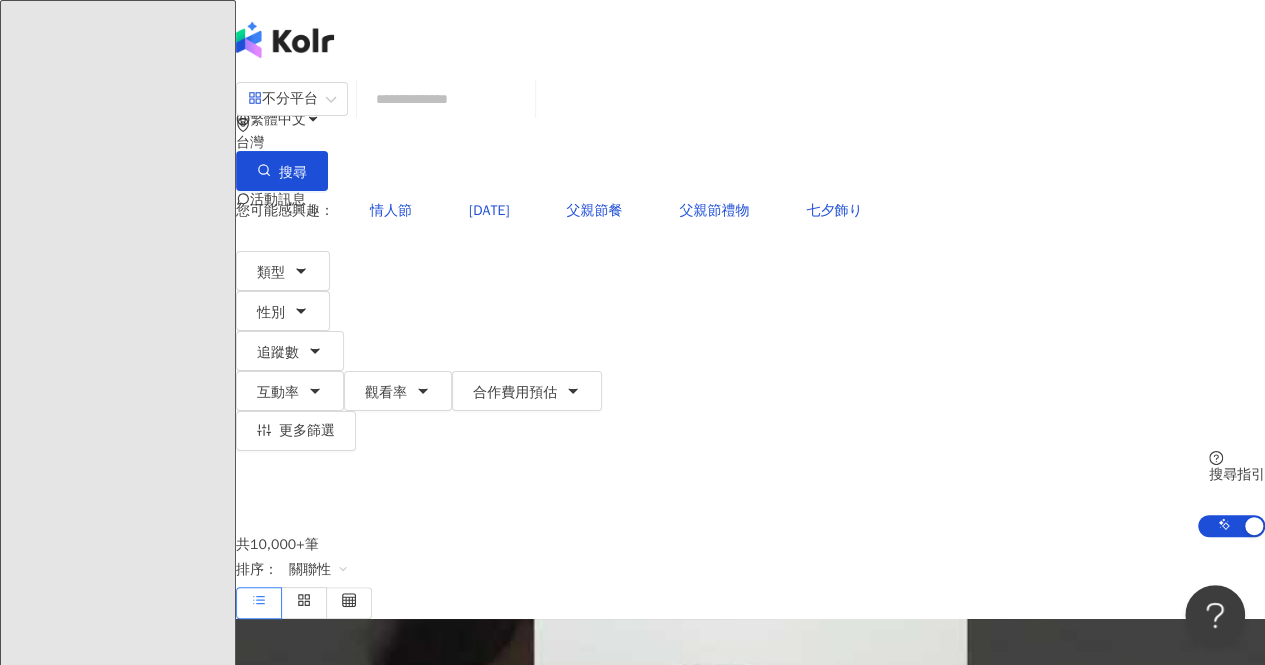 click on "共  10,000+  筆 排序： 關聯性" at bounding box center [750, 578] 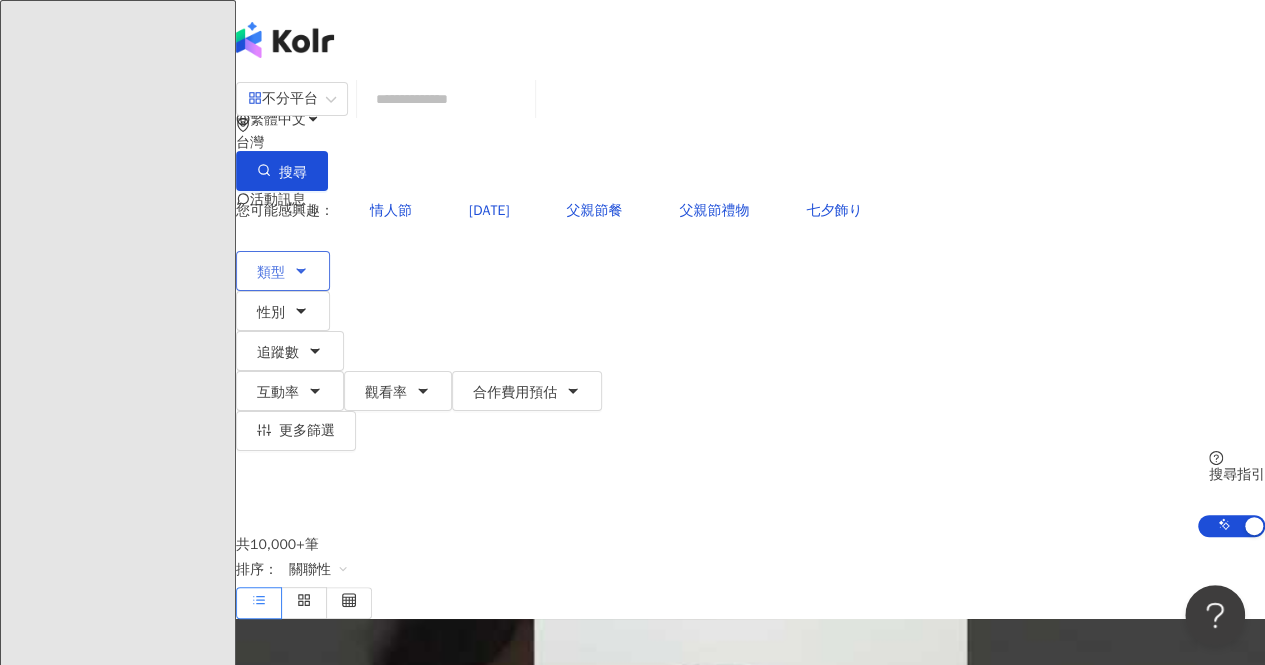 click on "類型" at bounding box center [283, 271] 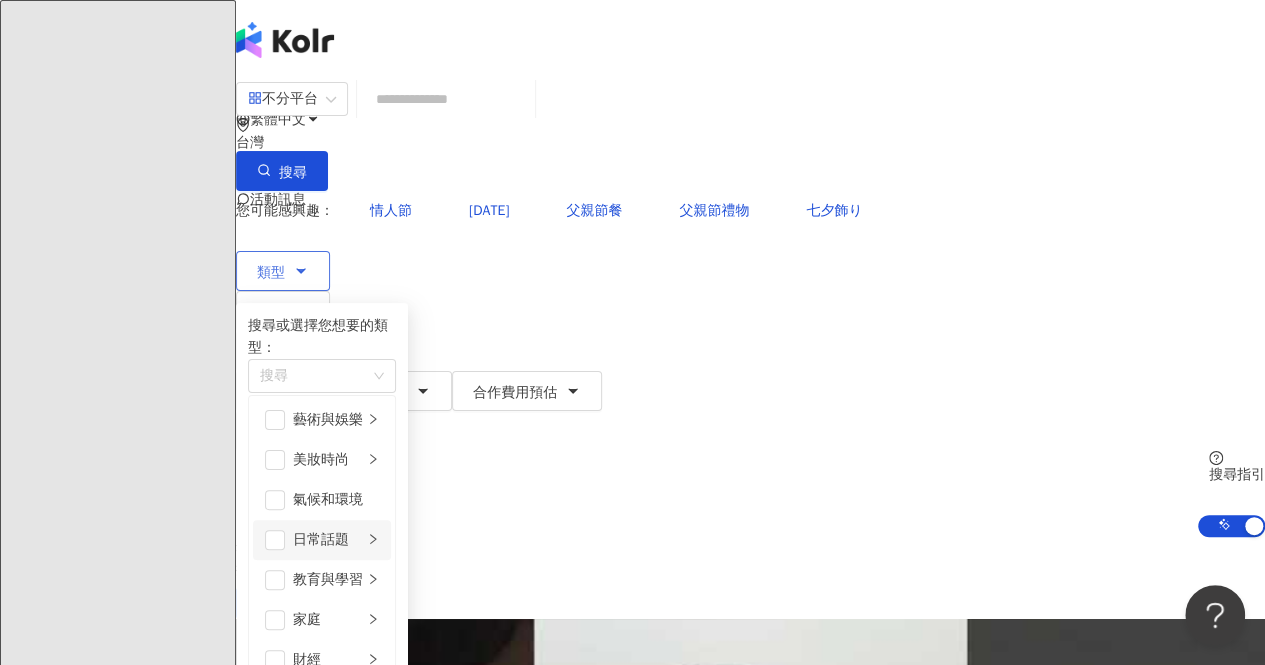 scroll, scrollTop: 0, scrollLeft: 0, axis: both 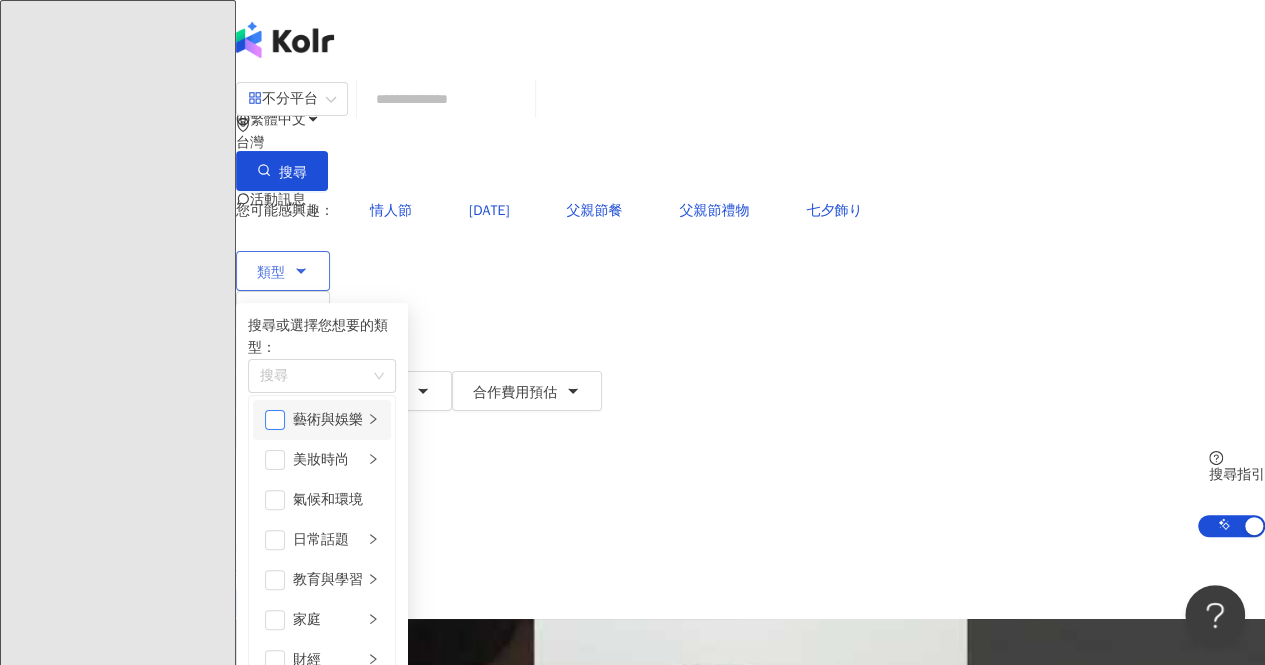 click at bounding box center [275, 420] 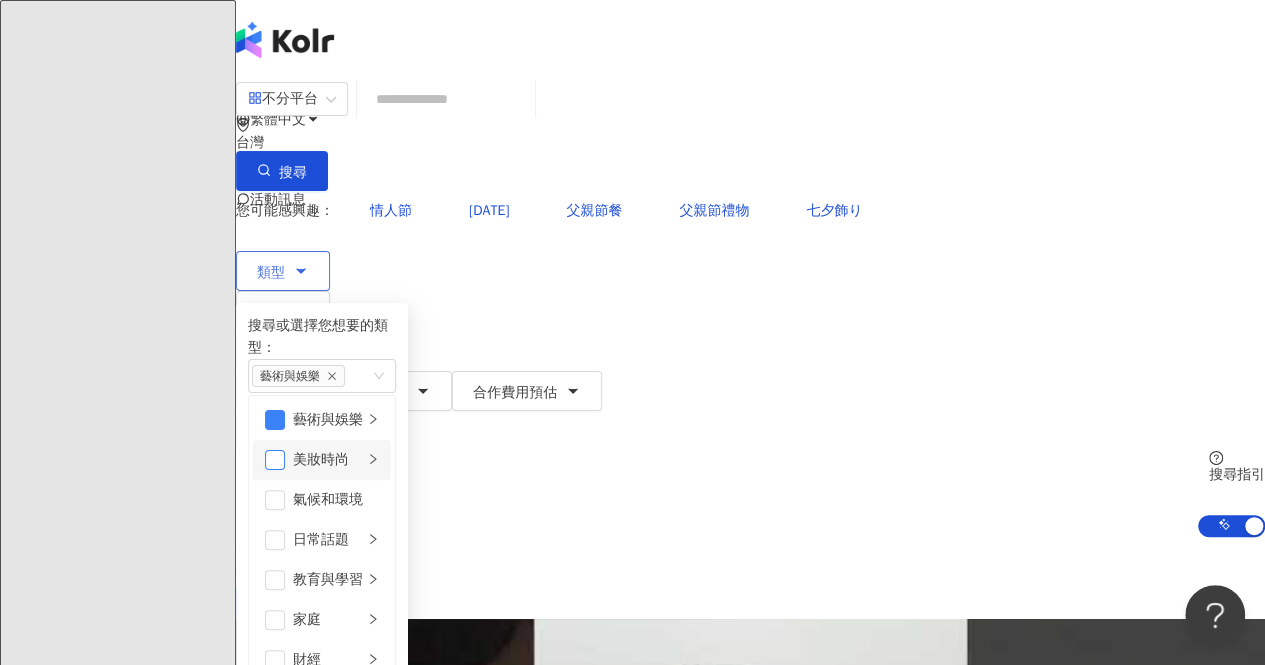 click at bounding box center (275, 460) 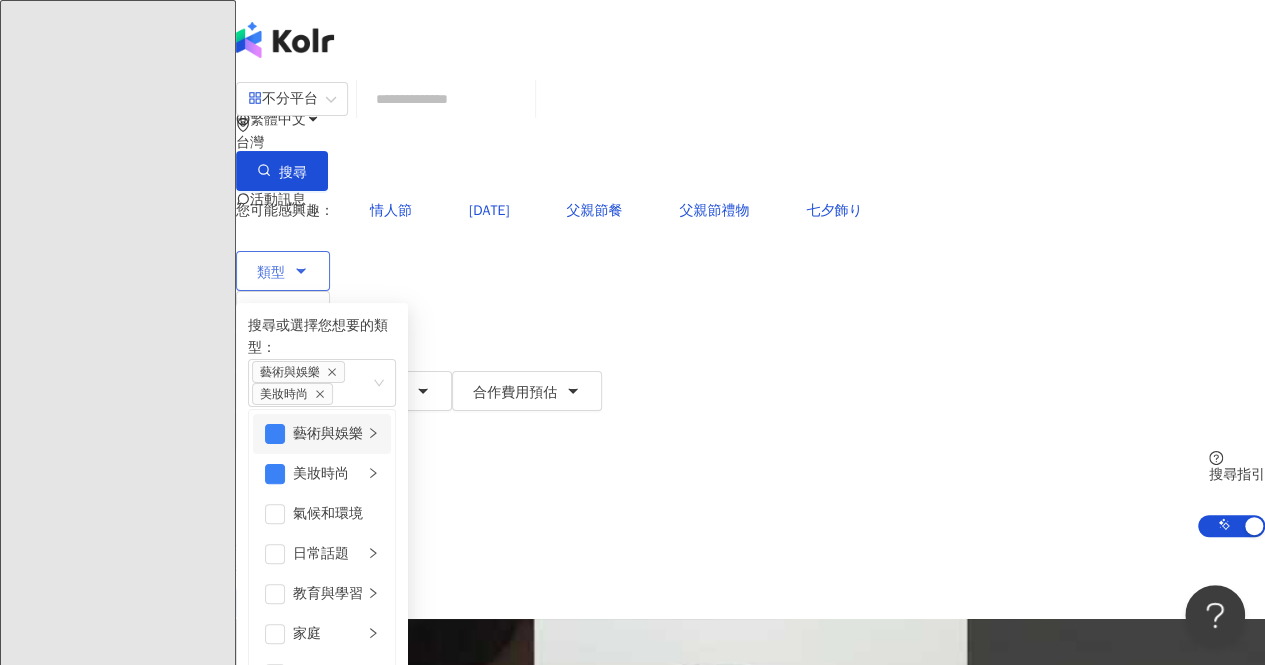 click on "藝術與娛樂" at bounding box center [328, 434] 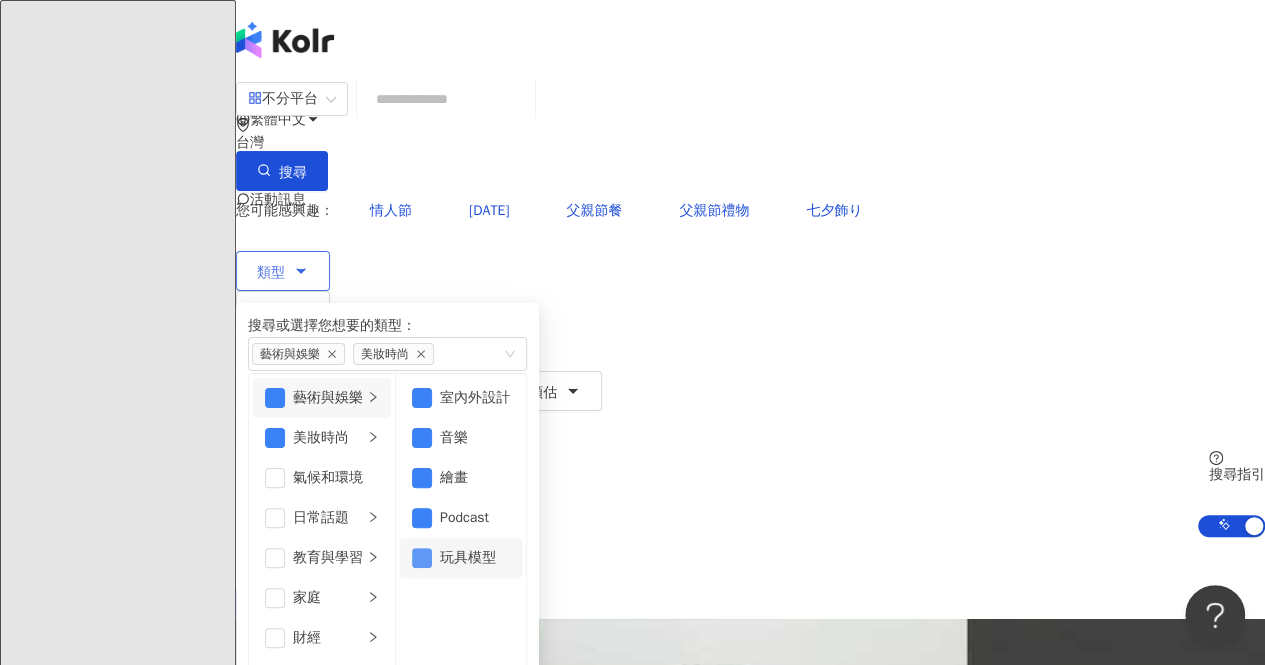 click at bounding box center [422, 558] 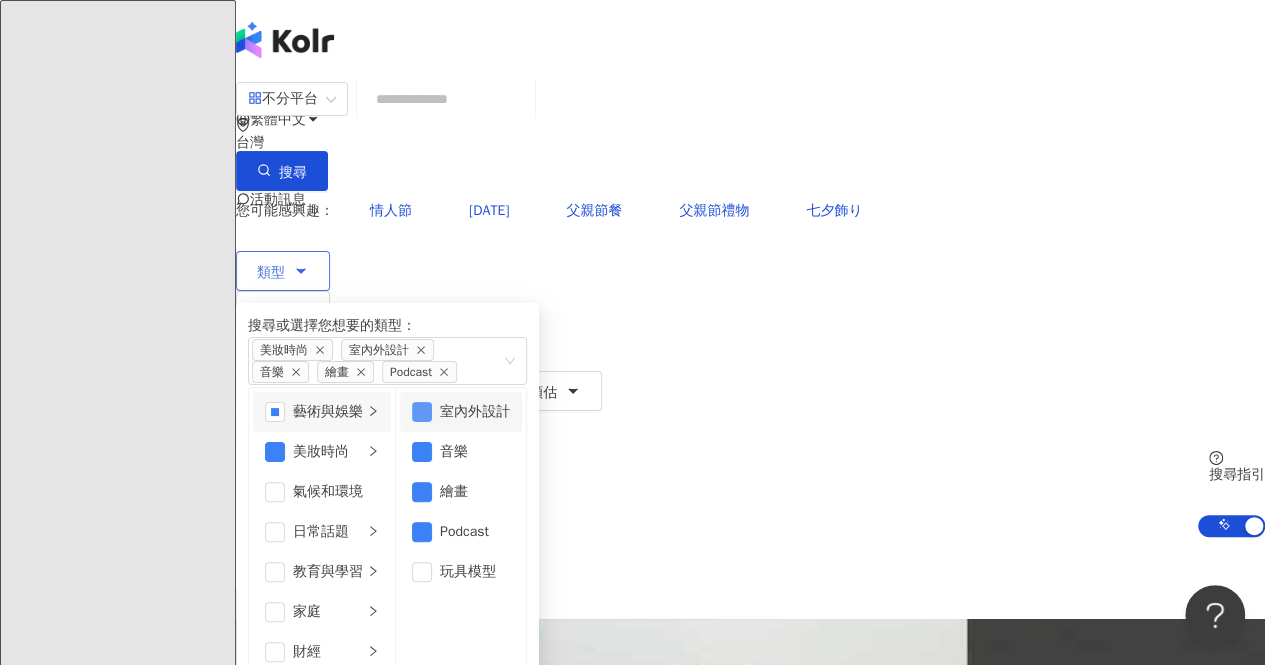 click at bounding box center (422, 412) 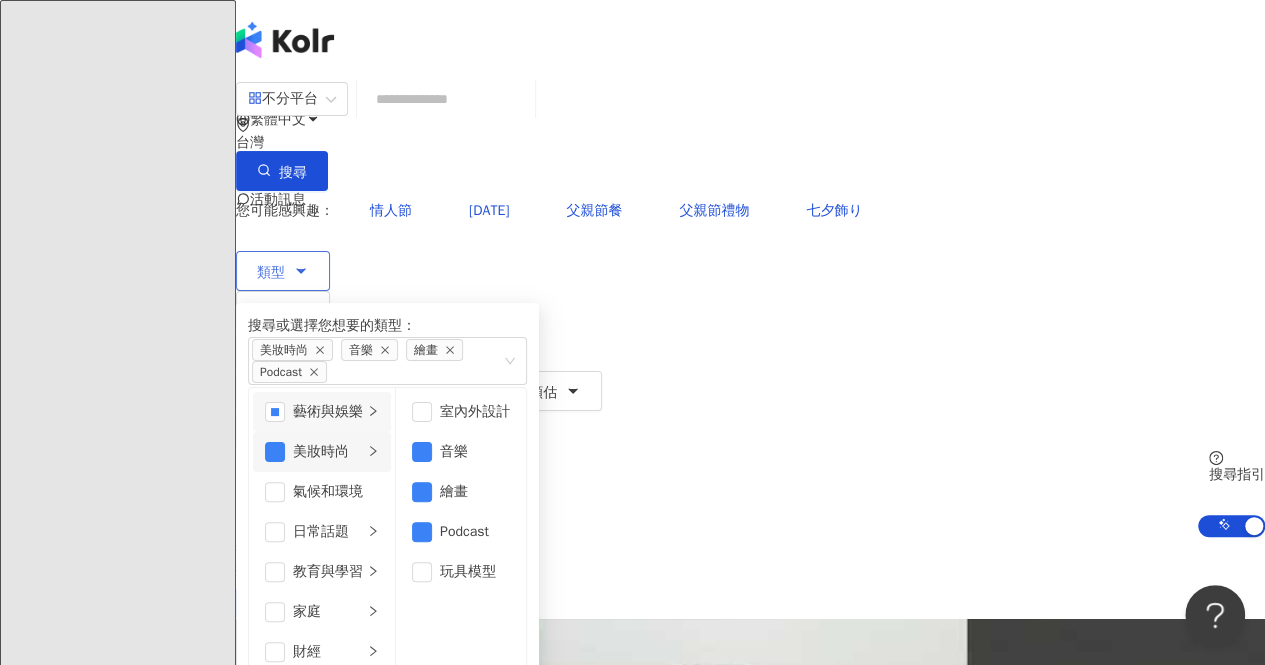 click on "美妝時尚" at bounding box center [328, 452] 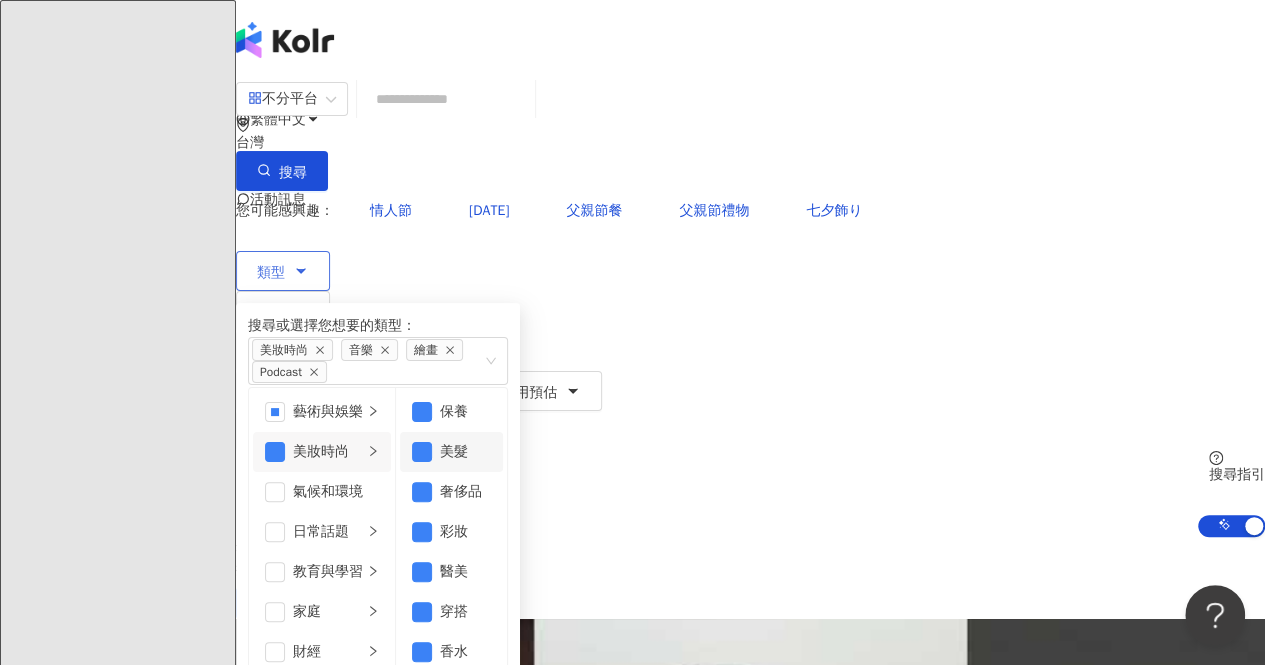 scroll, scrollTop: 12, scrollLeft: 0, axis: vertical 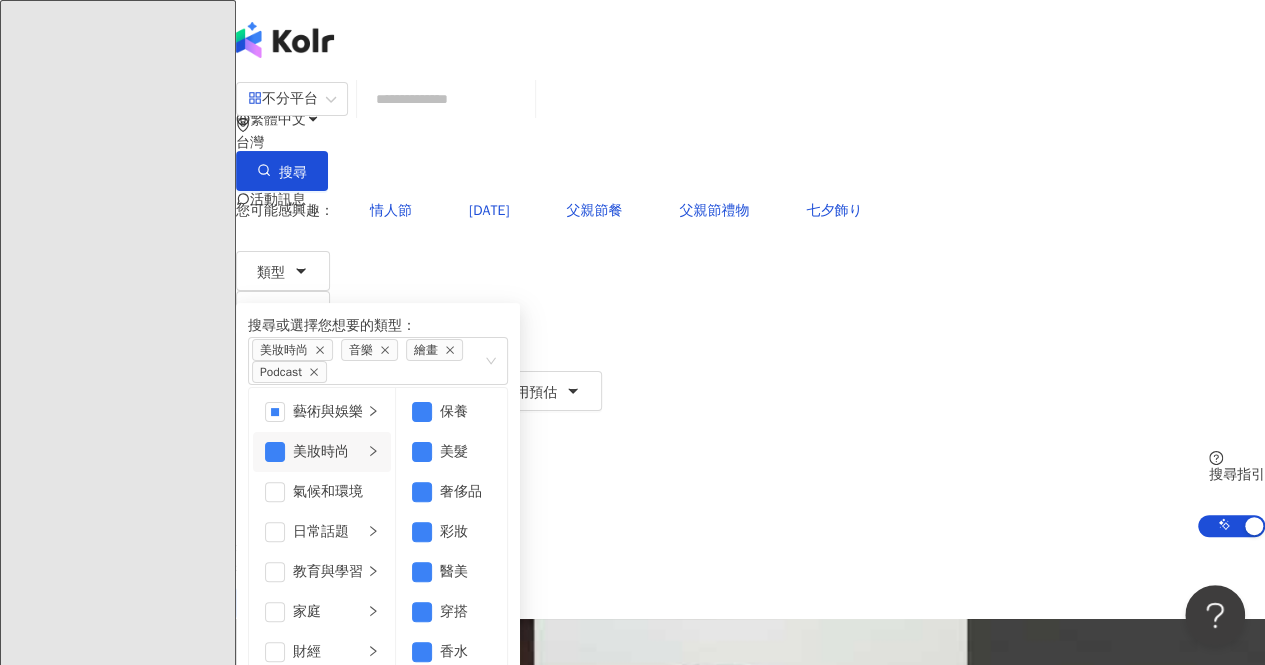 click on "共  10,000+  筆 排序： 關聯性" at bounding box center [750, 578] 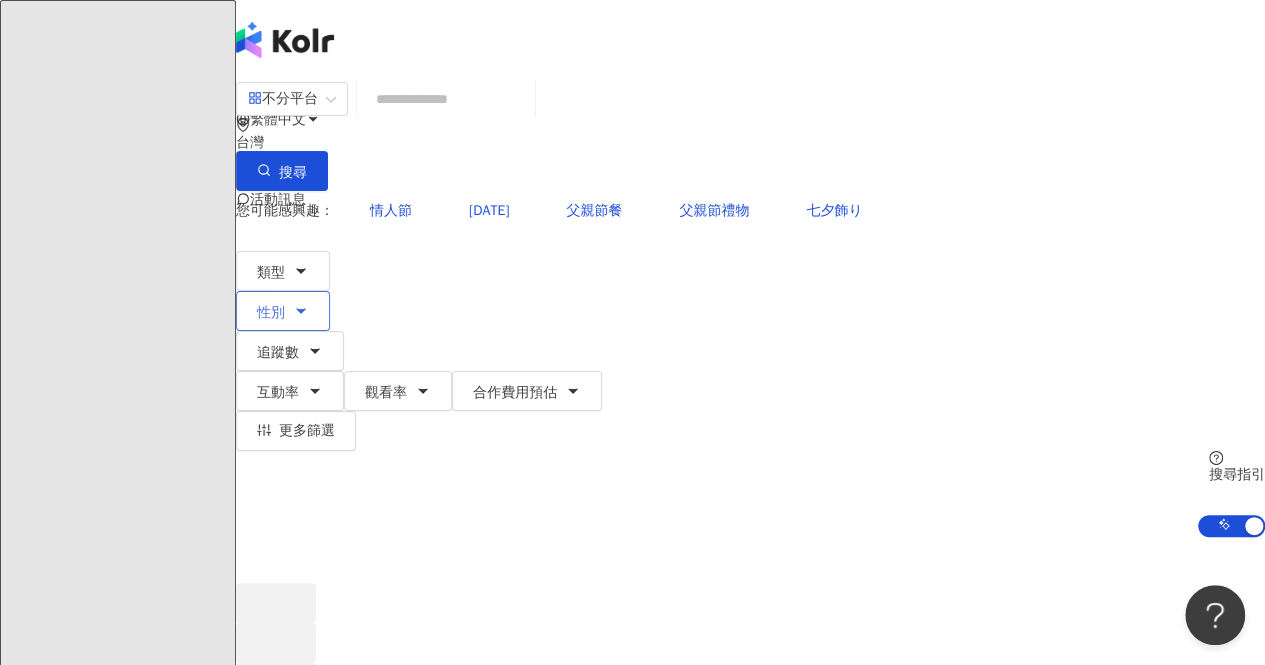 click on "性別" at bounding box center (271, 313) 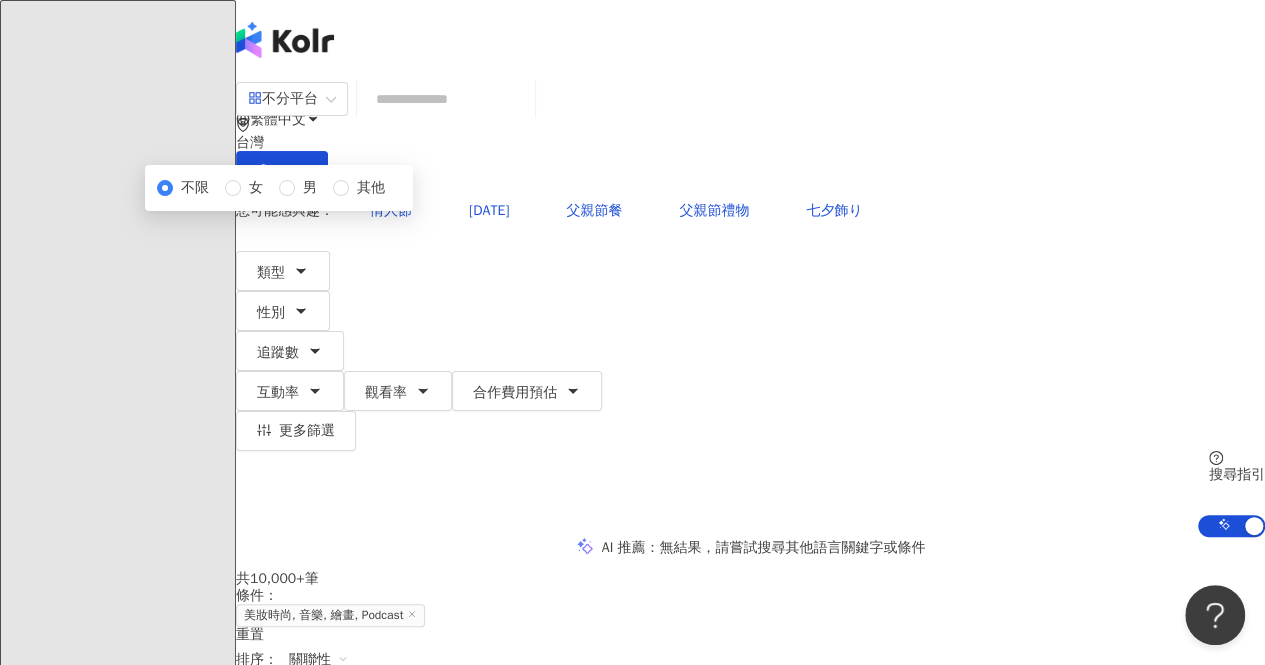 click on "共  10,000+  筆 條件 ： 美妝時尚, 音樂, 繪畫, Podcast 重置 排序： 關聯性" at bounding box center (750, 639) 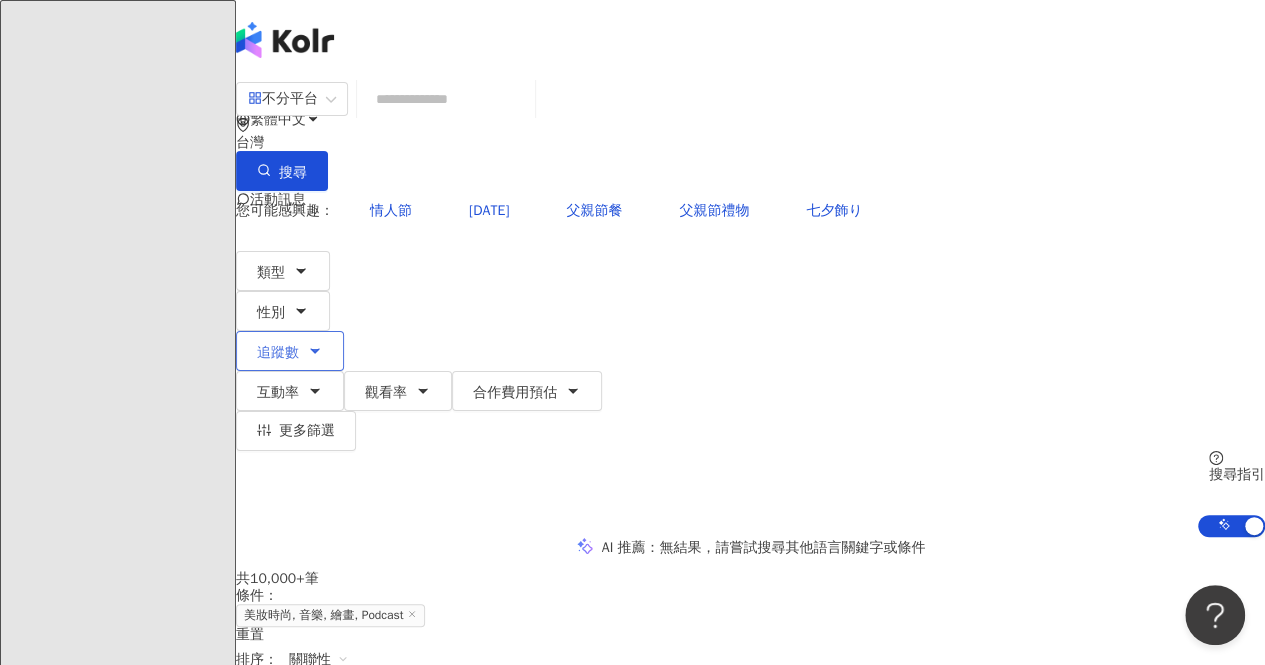 click 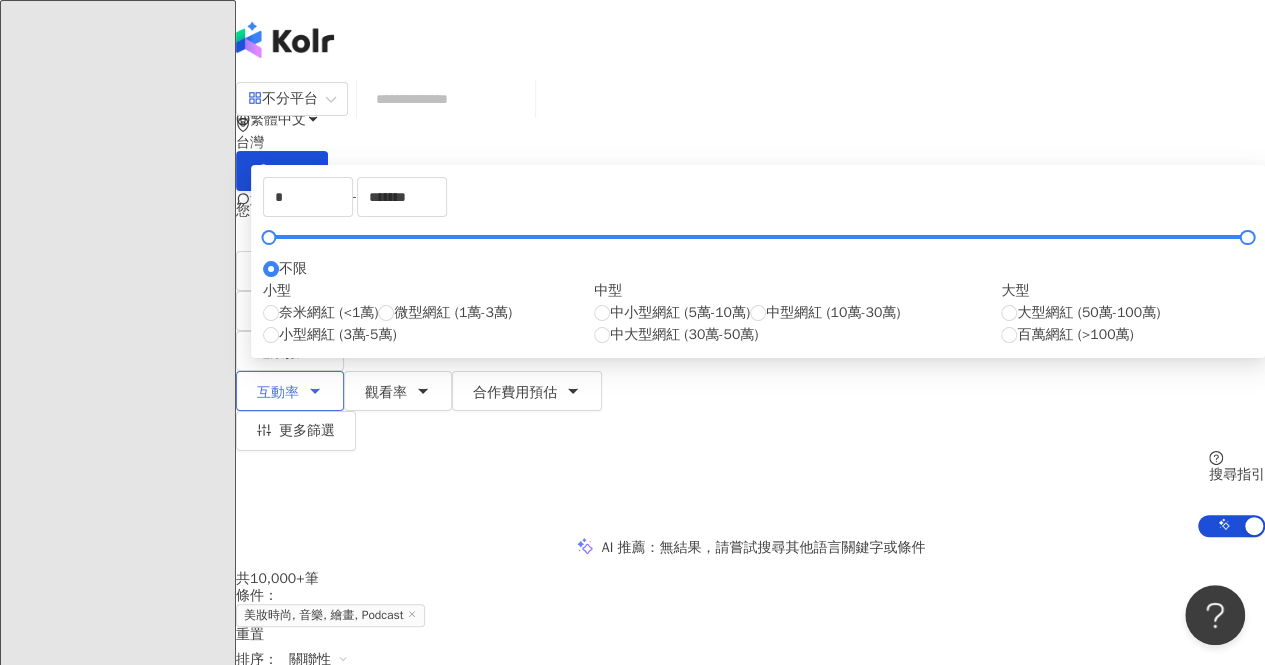 click on "互動率" at bounding box center (290, 391) 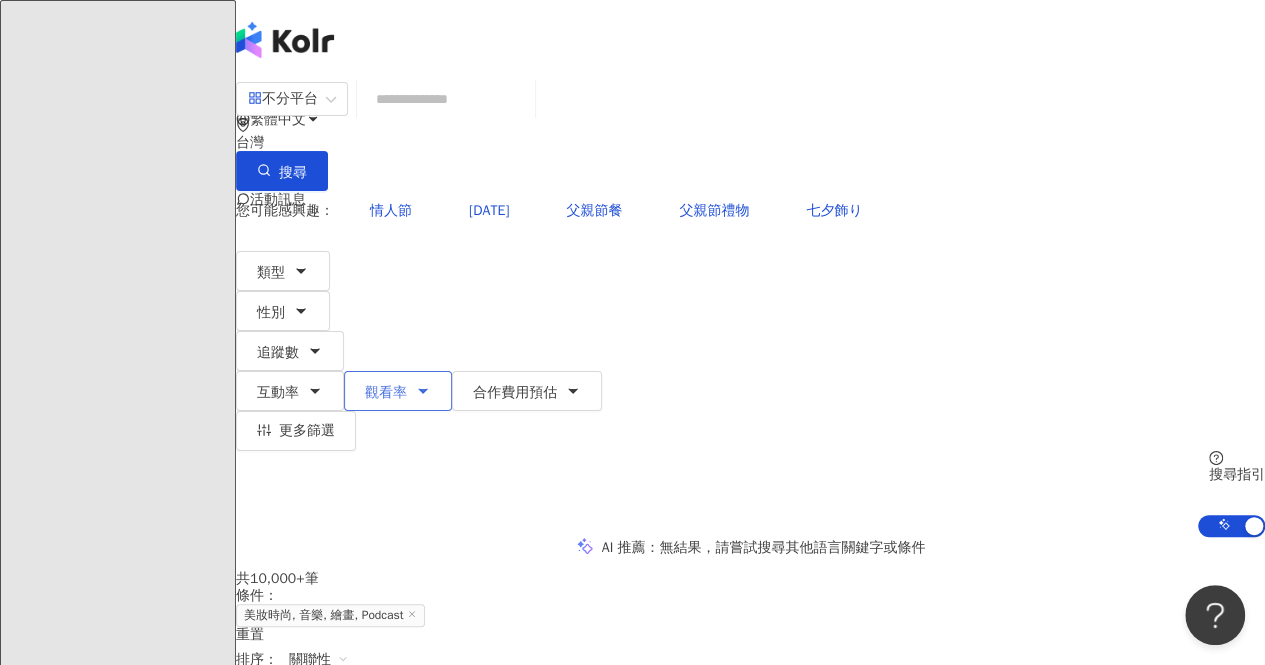 click on "觀看率" at bounding box center (398, 391) 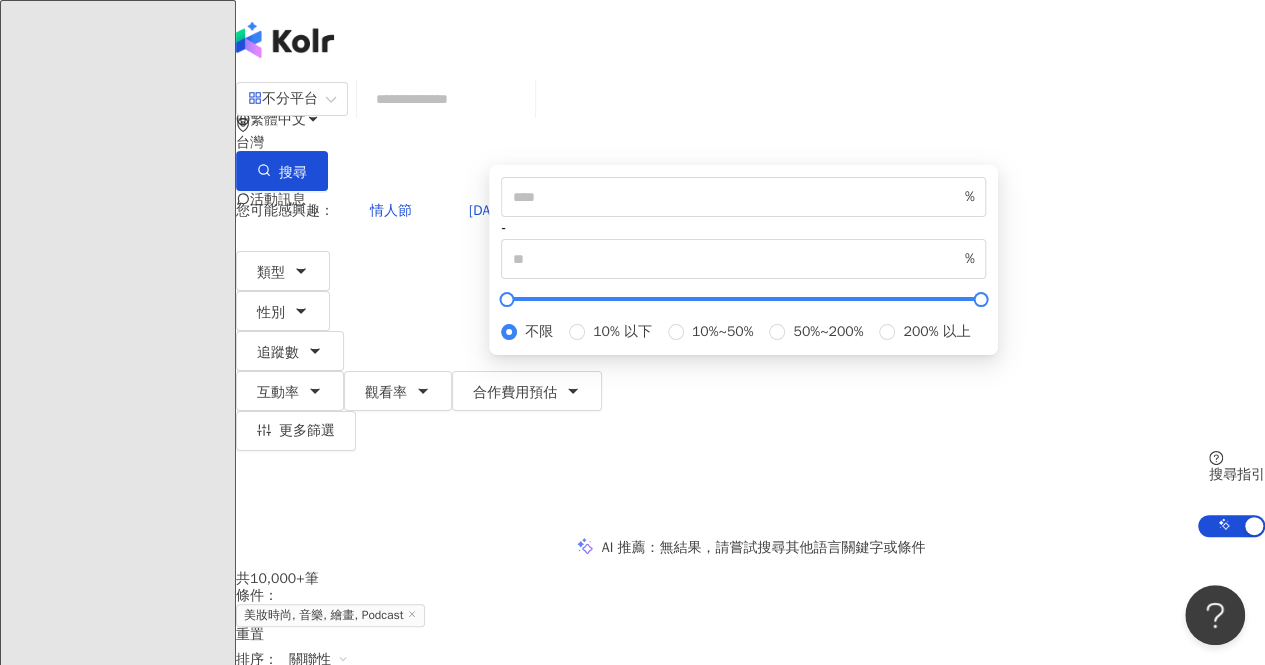 click on "您可能感興趣： 情人節  [DATE]  父親節餐  父親節禮物  七夕飾り" at bounding box center (750, 211) 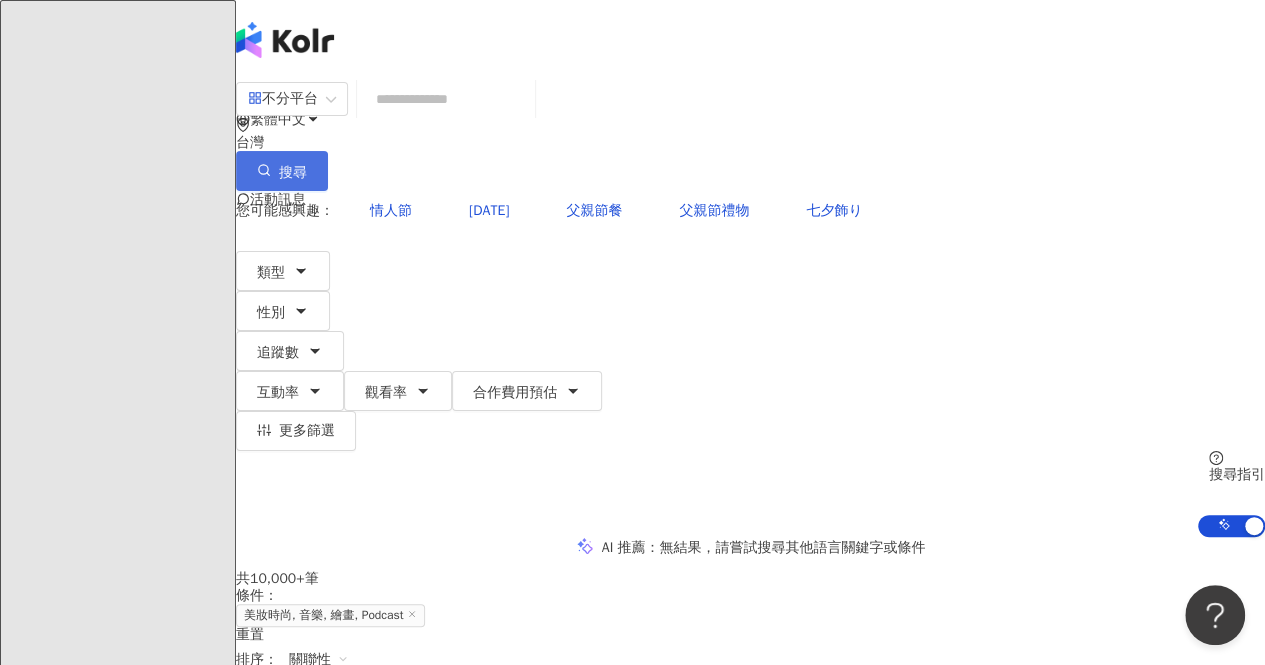 click on "搜尋" at bounding box center [293, 173] 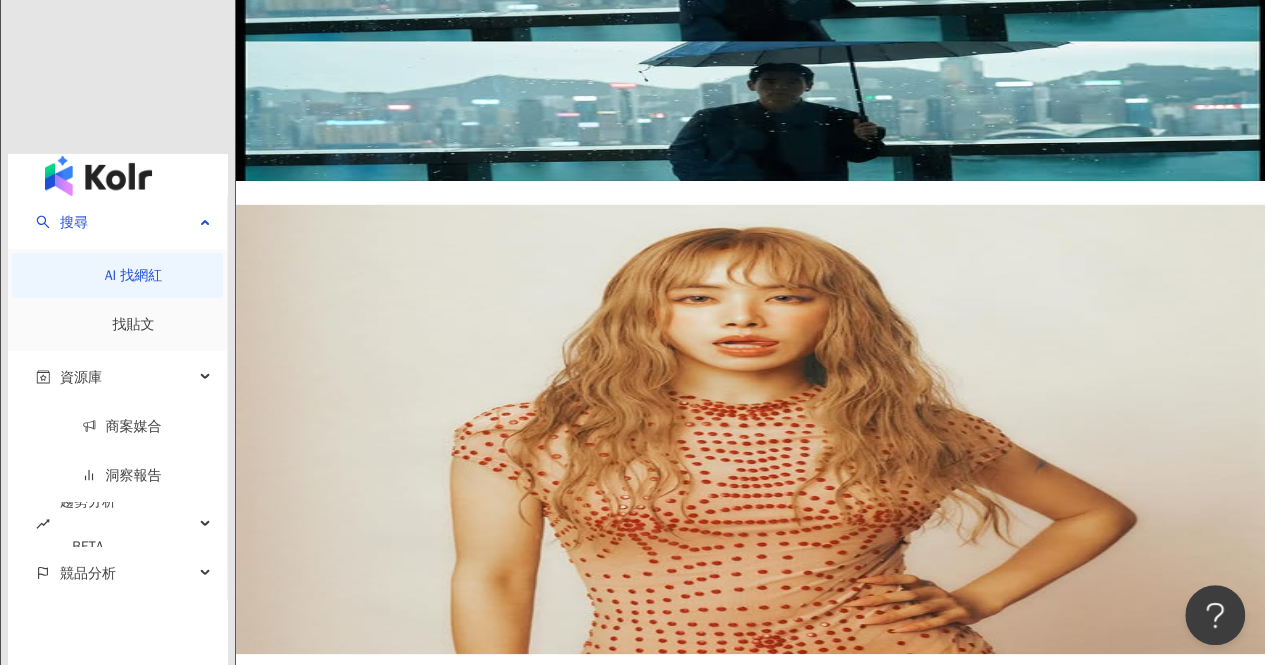 scroll, scrollTop: 3500, scrollLeft: 0, axis: vertical 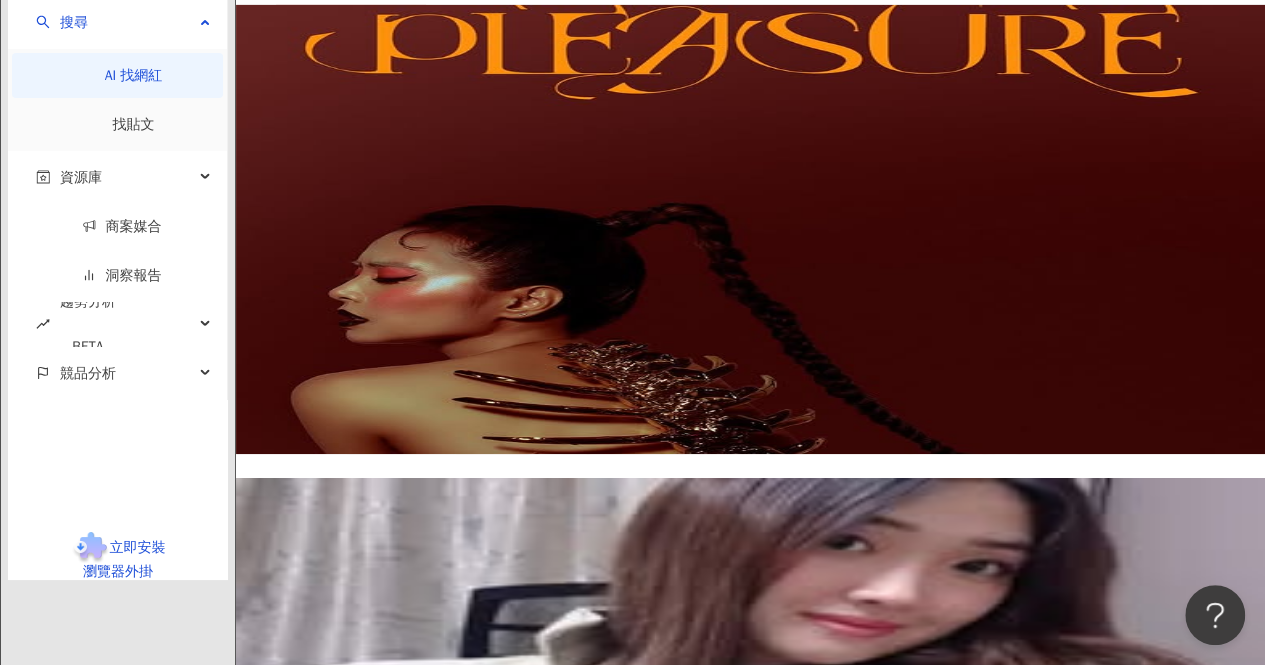 click at bounding box center (351, 2516) 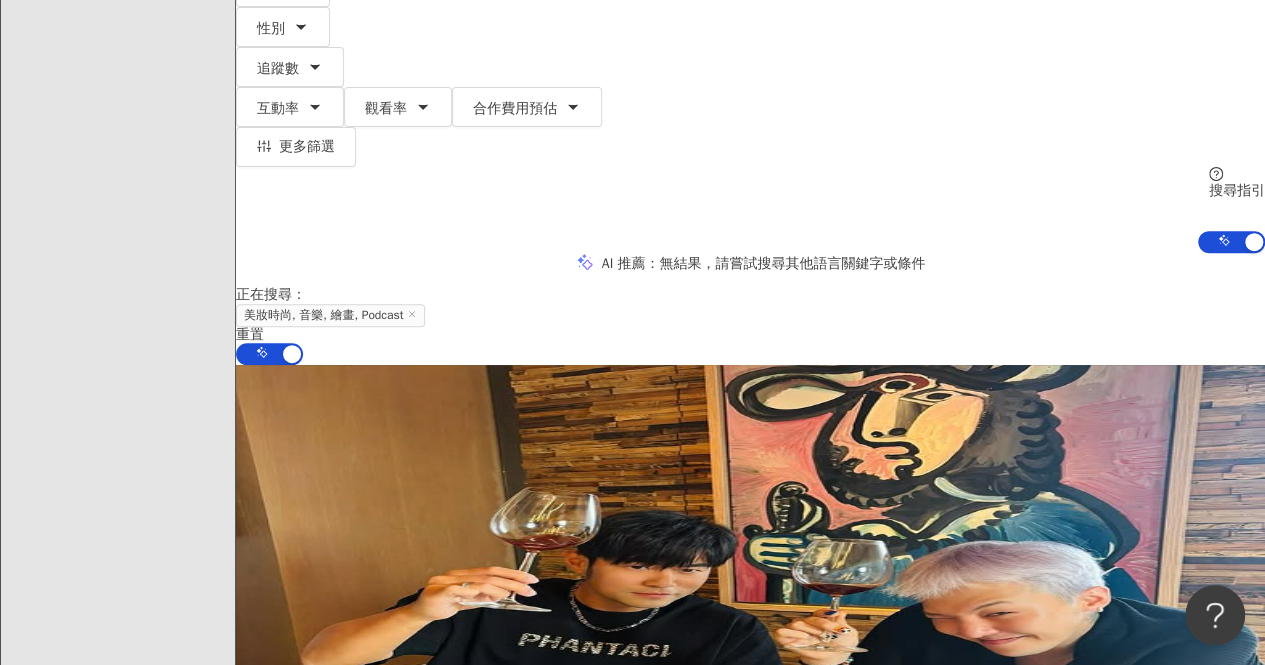 scroll, scrollTop: 0, scrollLeft: 0, axis: both 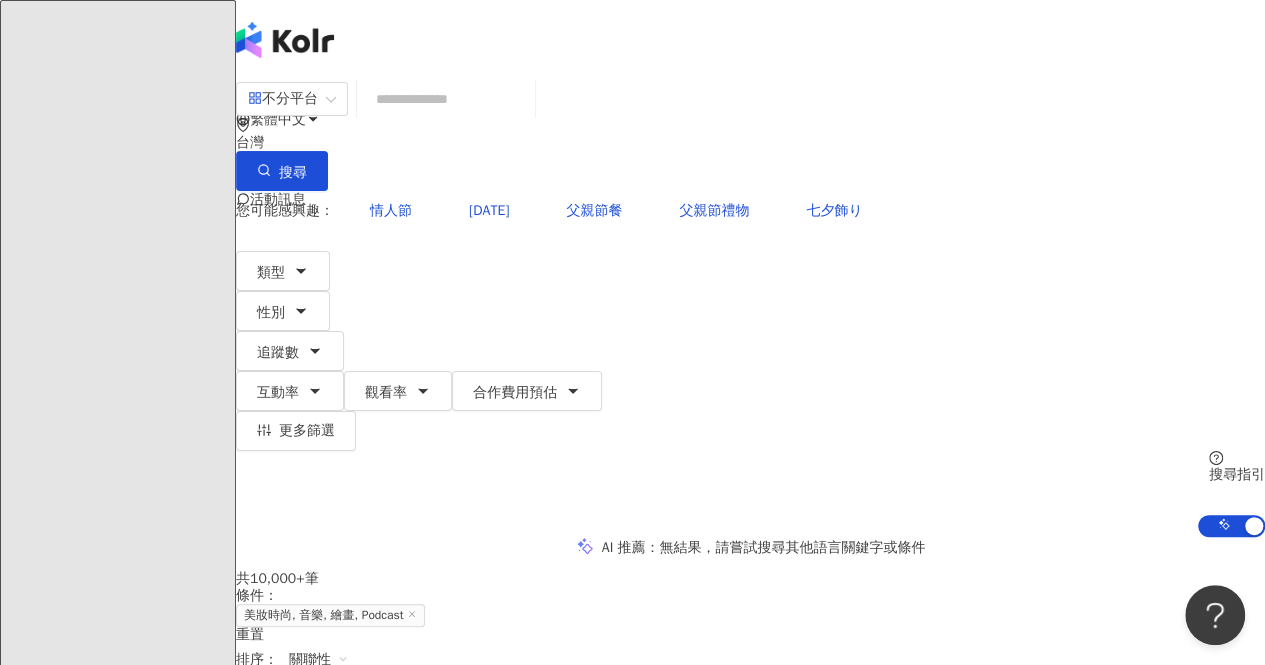click on "洞察報告" at bounding box center (122, 3805) 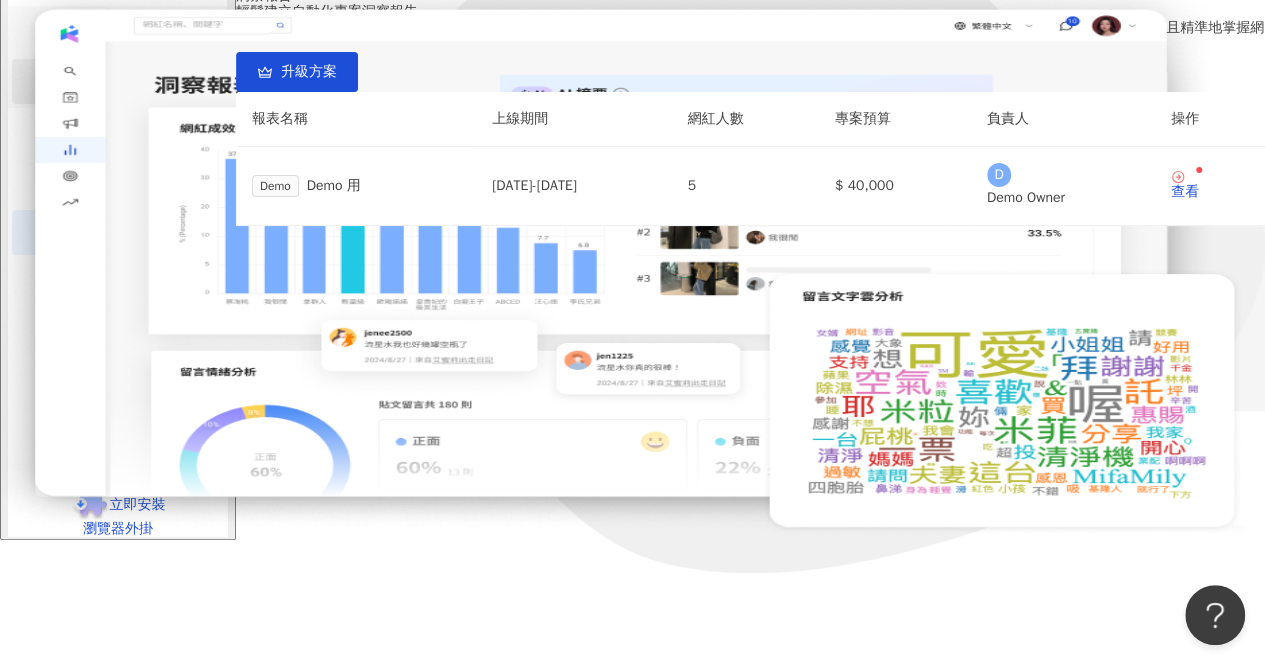 scroll, scrollTop: 90, scrollLeft: 0, axis: vertical 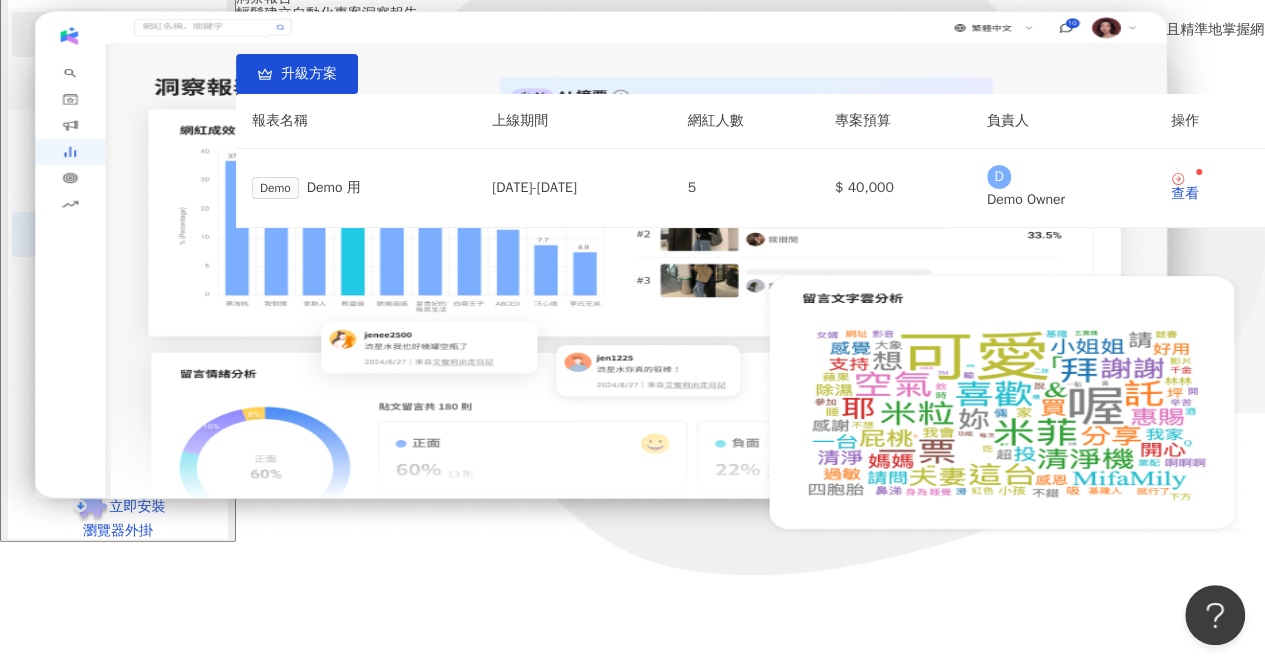click on "AI 找網紅" at bounding box center [134, 34] 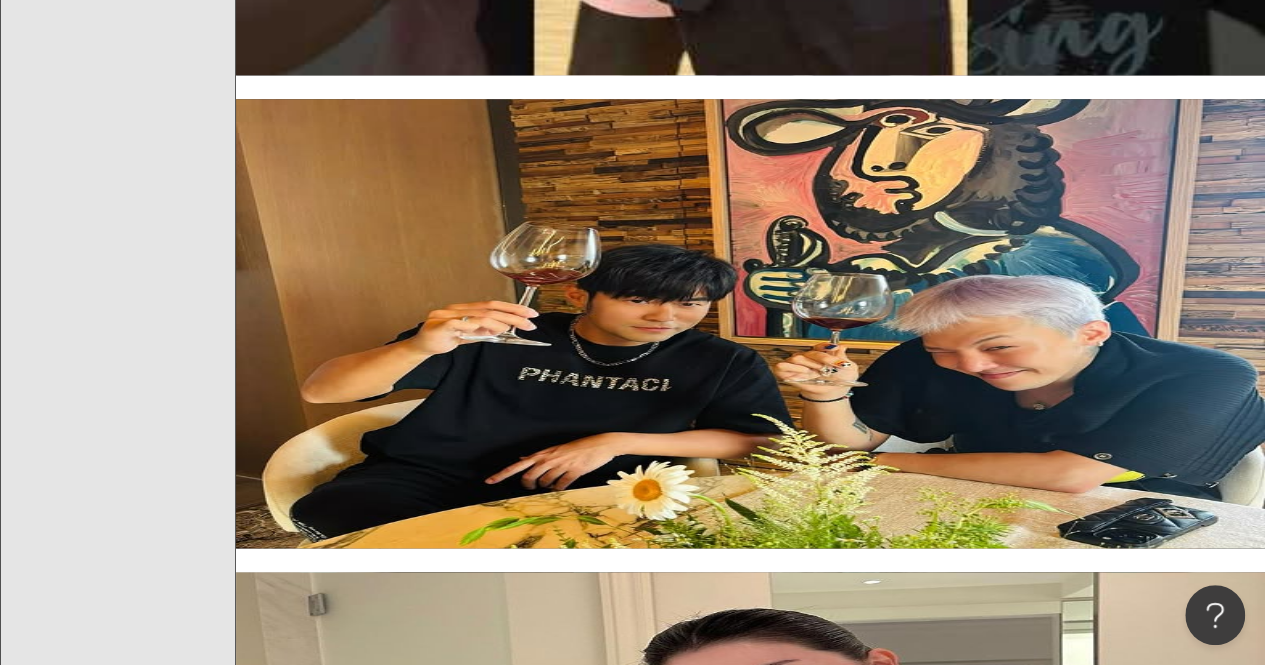 scroll, scrollTop: 994, scrollLeft: 0, axis: vertical 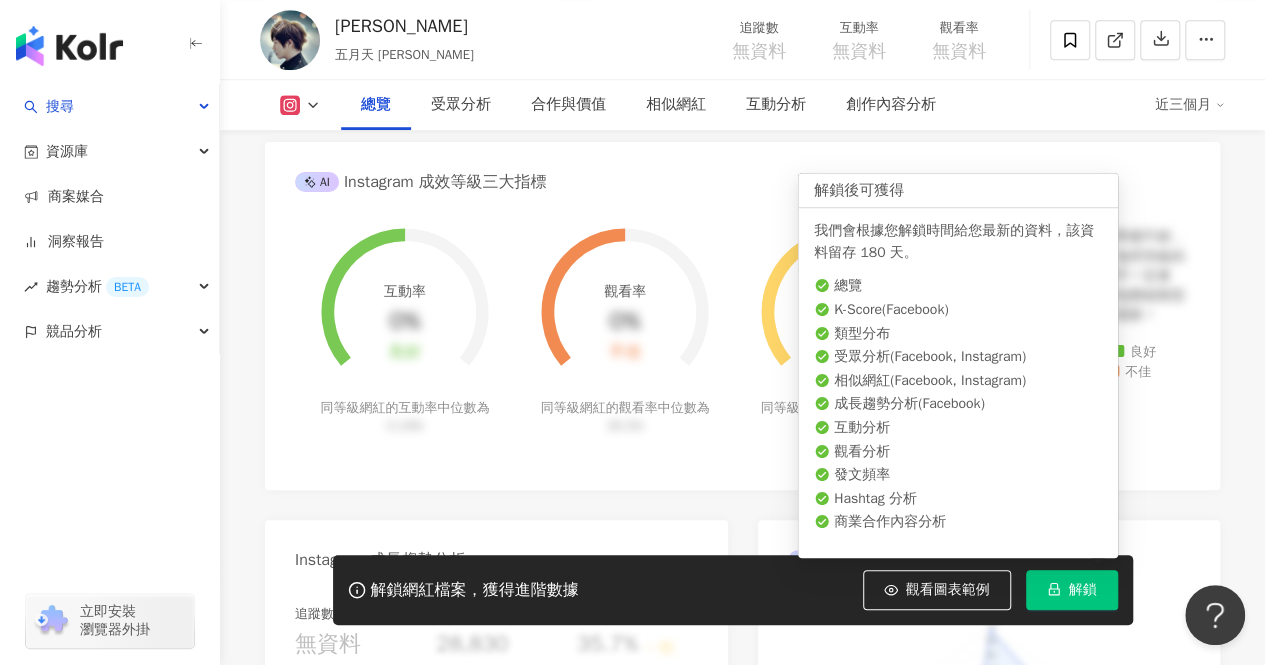 click on "解鎖" at bounding box center [1083, 590] 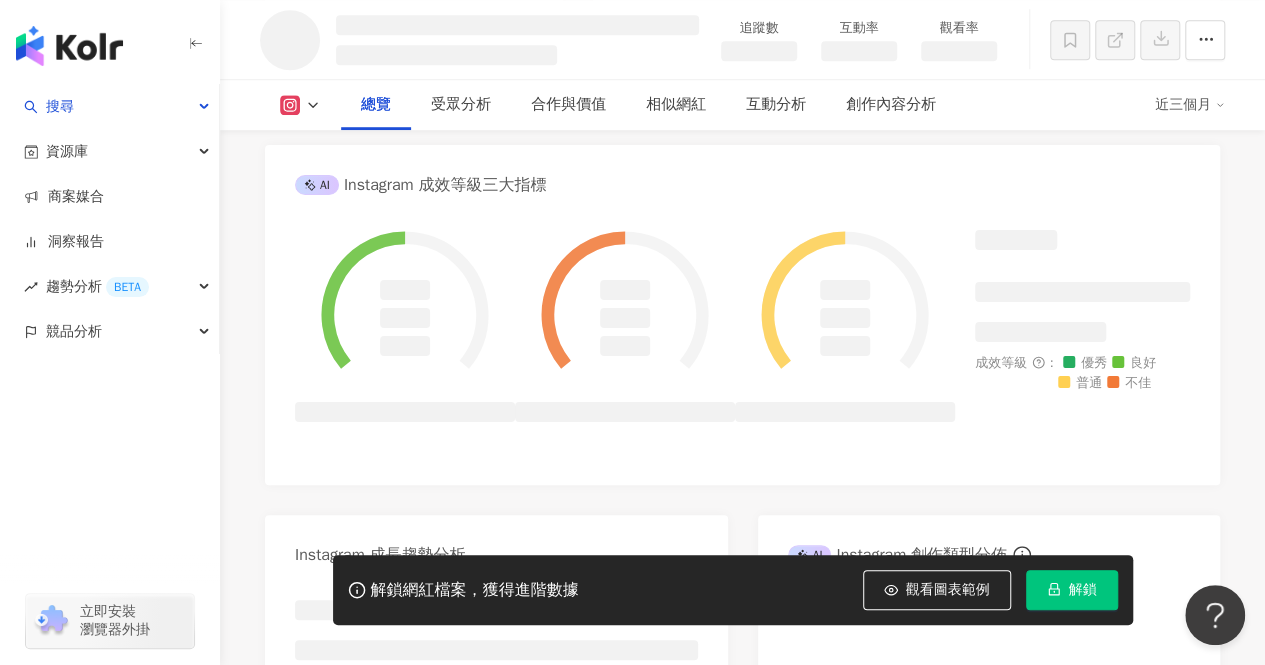 scroll, scrollTop: 753, scrollLeft: 0, axis: vertical 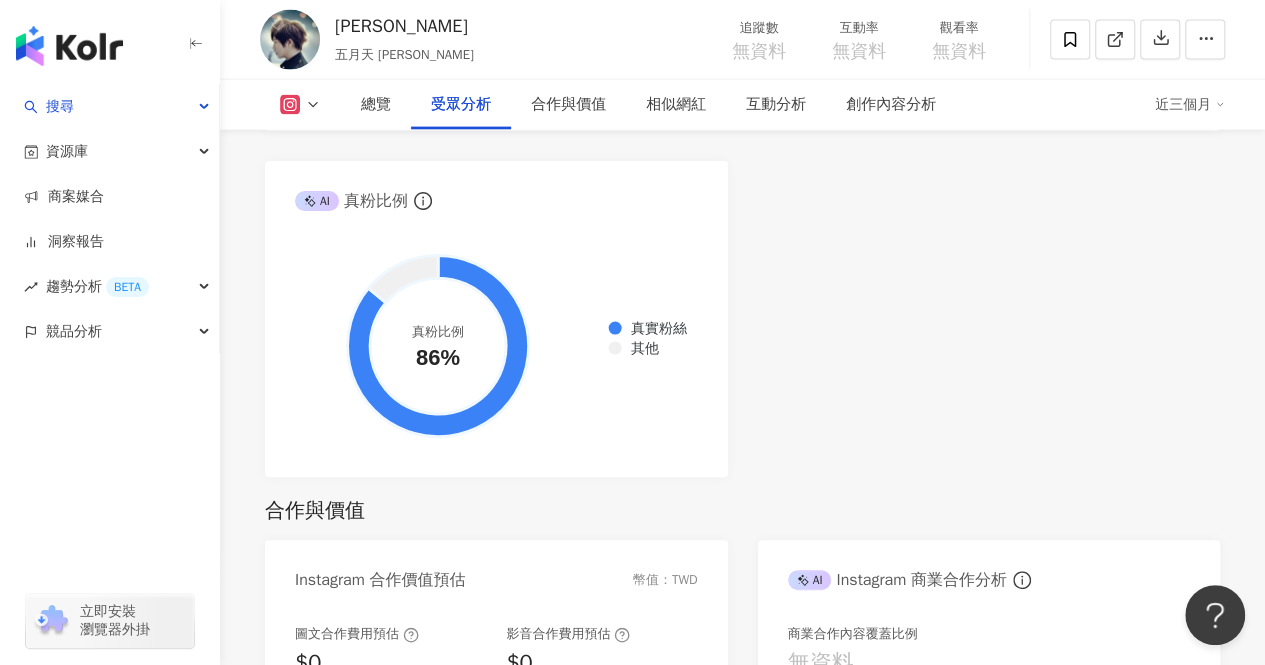 click on "AI Instagram 受眾樣貌分析 受眾主要性別   女性 70.3% 受眾主要年齡   25-34 歲 48.7% 受眾年齡及性別分布 男性 女性 50% 50% 40% 40% 30% 30% 20% 20% 10% 10% 0% 0% 0% 5% 35% 49% 10% 2% 0% 0-12 0-12 13-17 13-17 18-24 18-24 25-34 25-34 35-44 35-44 45-64 45-64 65- 65- 25-34 男性:  14% 男性:  14% 受眾主要國家/地區   Taiwan 42.4% 受眾所在國家地區分布 受眾所在城市分布 Taiwan 42.4% China 27.6% Malaysia 7.98% Japan 4.06% United States 3.64% Taipei 9.58% Taichung 5.84% Hong Kong 4.16% Kaohsiung 3.77% Huangpu District 3.57% AI 真粉比例 真實粉絲 其他 真粉比例 86%" at bounding box center [742, 35] 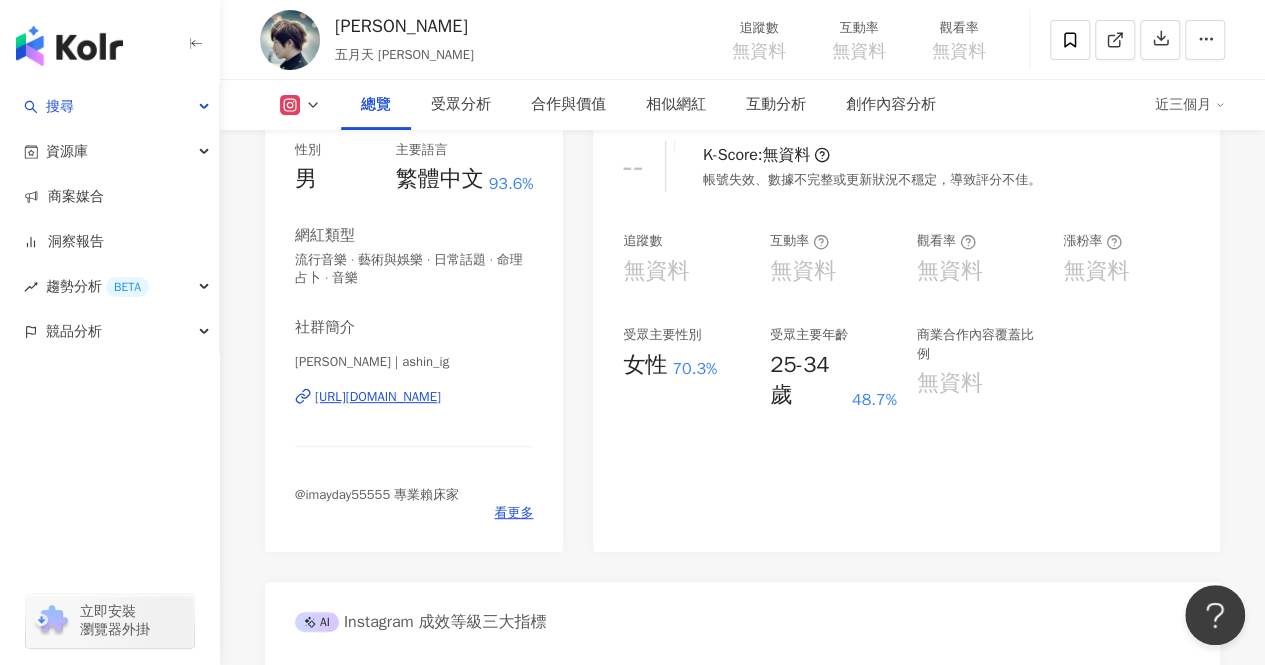 scroll, scrollTop: 0, scrollLeft: 0, axis: both 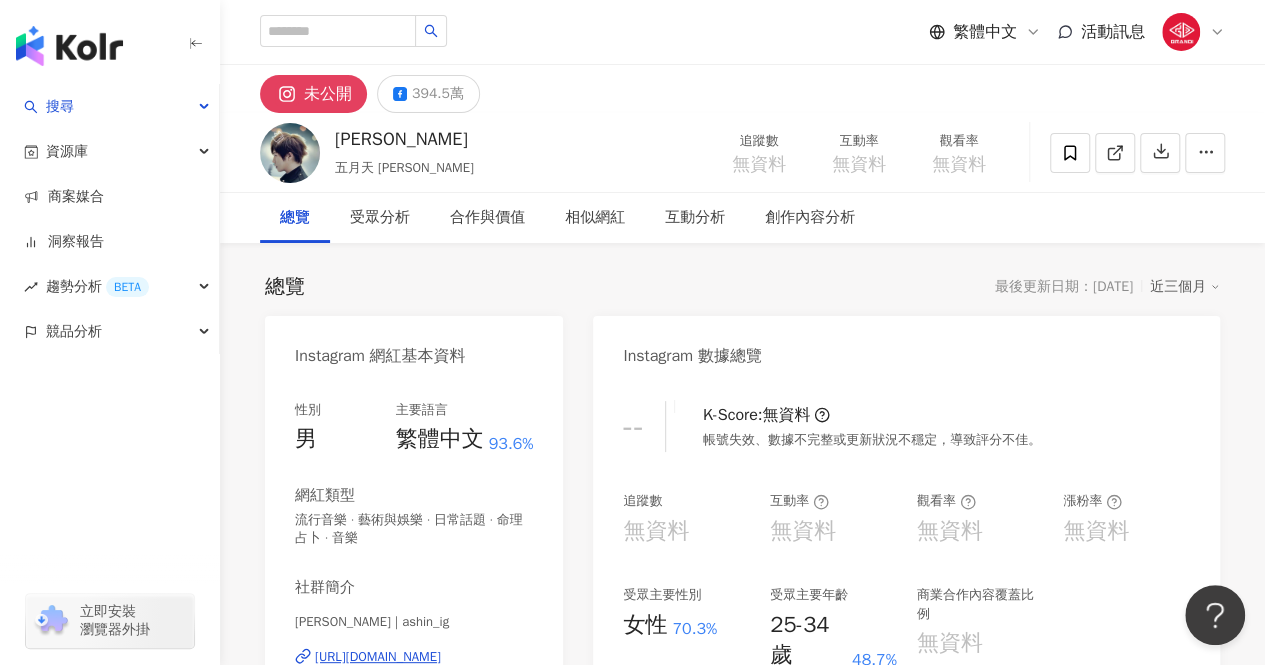 click on "總覽 最後更新日期：2025/7/22 近三個月 Instagram 網紅基本資料 性別   男 主要語言   繁體中文 93.6% 網紅類型 流行音樂 · 藝術與娛樂 · 日常話題 · 命理占卜 · 音樂 社群簡介 五月天 阿信 | ashin_ig https://www.instagram.com/ashin_ig/ @imayday55555 專業賴床家 看更多 Instagram 數據總覽 -- K-Score :   無資料 帳號失效、數據不完整或更新狀況不穩定，導致評分不佳。 追蹤數   無資料 互動率   無資料 觀看率   無資料 漲粉率   無資料 受眾主要性別   女性 70.3% 受眾主要年齡   25-34 歲 48.7% 商業合作內容覆蓋比例   無資料 AI Instagram 成效等級三大指標 互動率 0% 不佳 同等級網紅的互動率中位數為  1.51% 觀看率 0% 普通 同等級網紅的觀看率中位數為  2.77% 漲粉率 0% 普通 同等級網紅的漲粉率中位數為  0.1% 成效等級 ： 優秀 良好 普通 不佳 Instagram 成長趨勢分析 追蹤數   無資料 漲粉數   無資料" at bounding box center (742, 3136) 